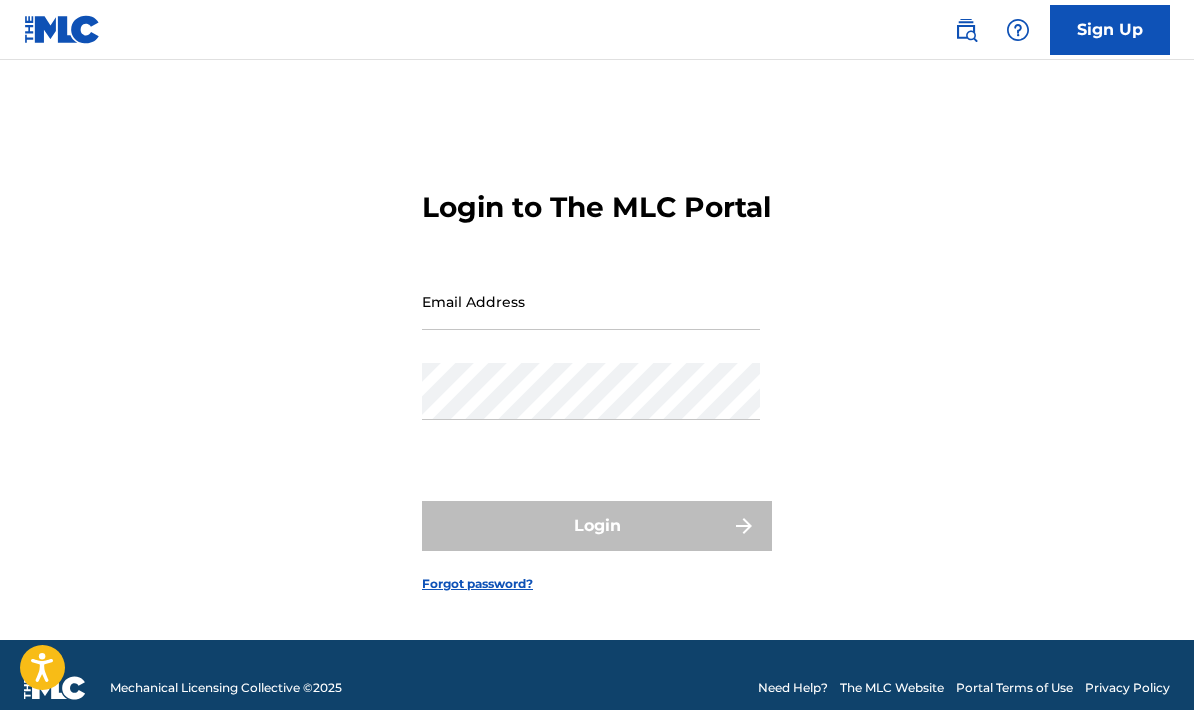 scroll, scrollTop: 0, scrollLeft: 0, axis: both 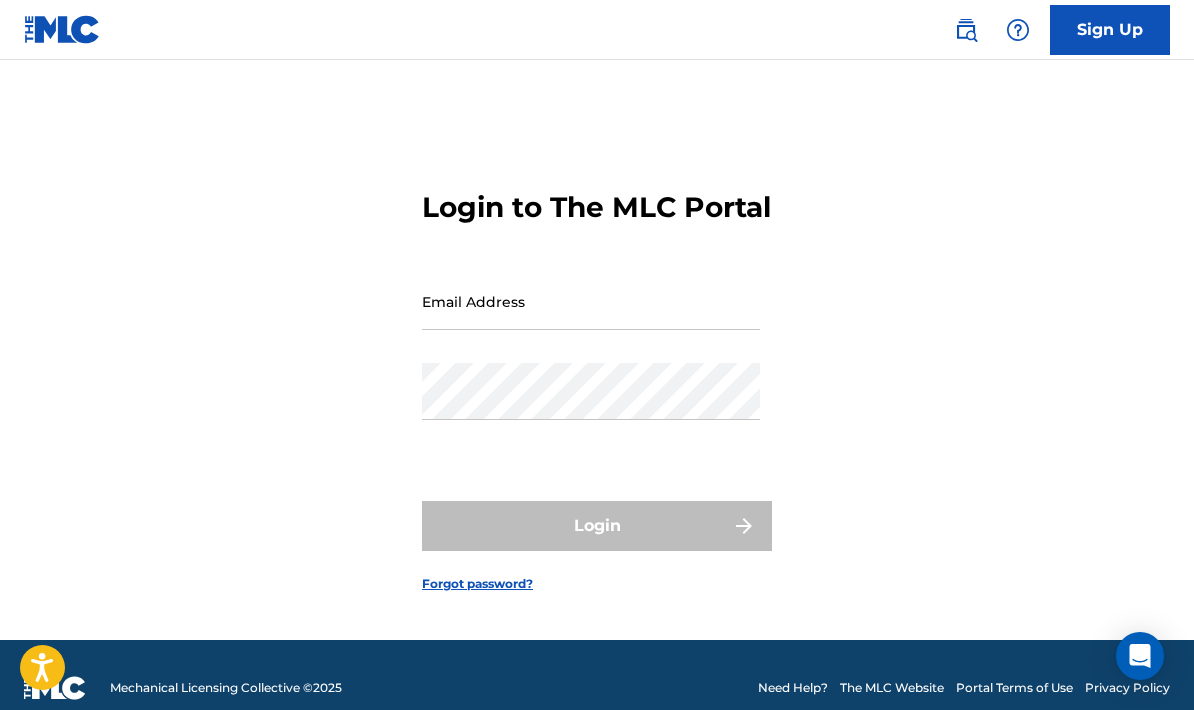 click on "Login to The MLC Portal Email Address Password Login Forgot password?" at bounding box center (597, 375) 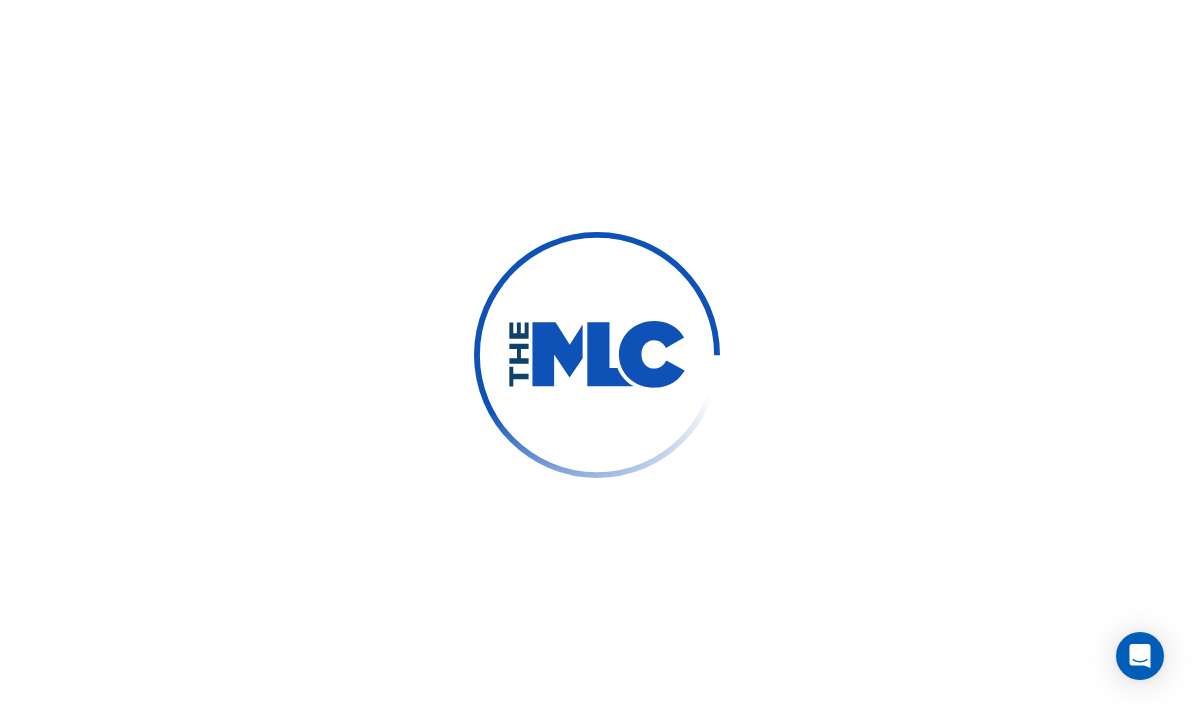 scroll, scrollTop: 0, scrollLeft: 0, axis: both 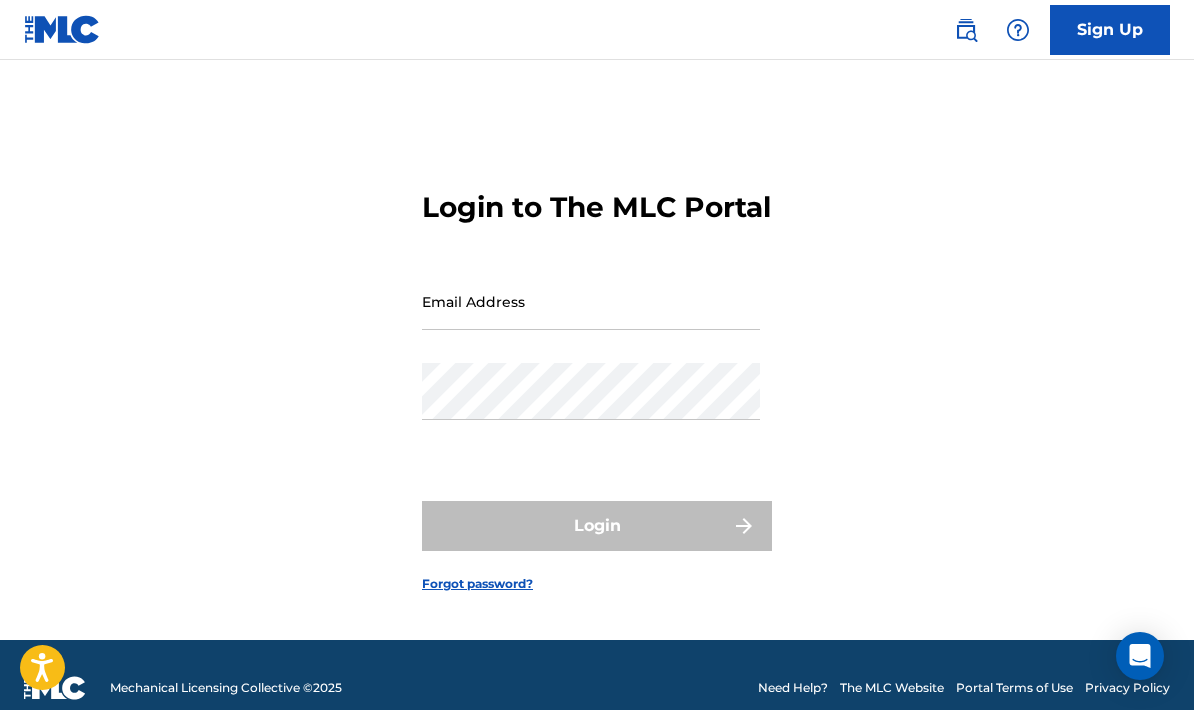 click on "Email Address" at bounding box center [591, 301] 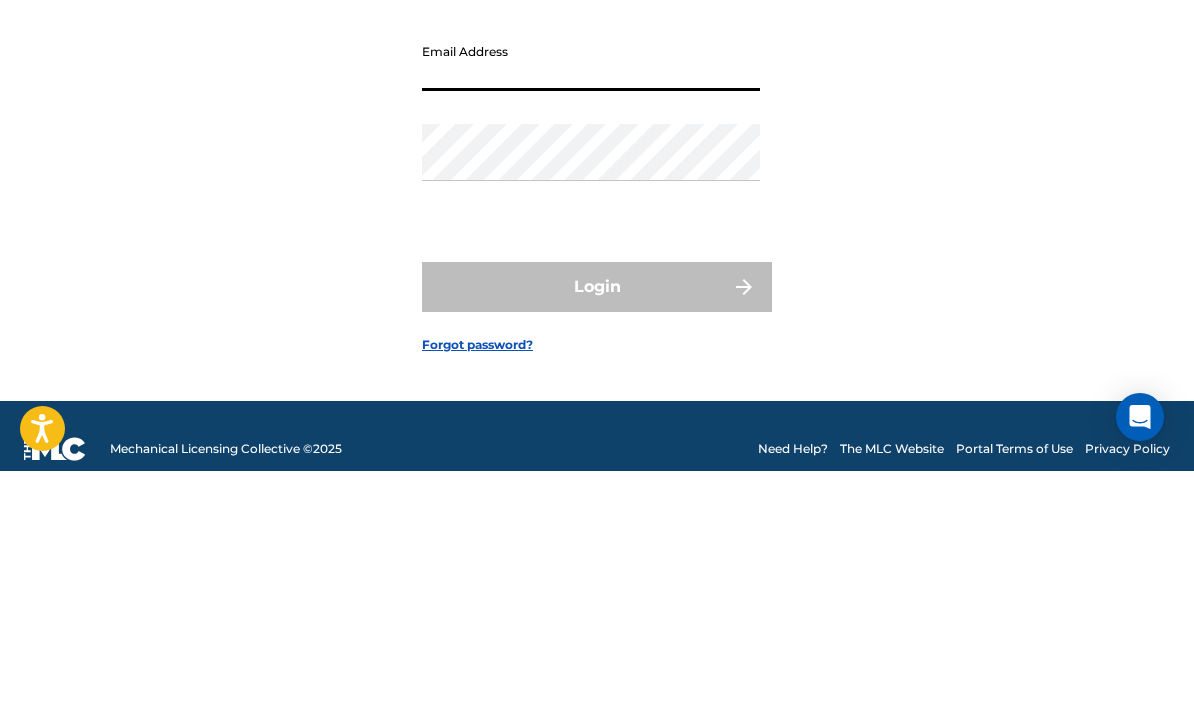 scroll, scrollTop: 106, scrollLeft: 0, axis: vertical 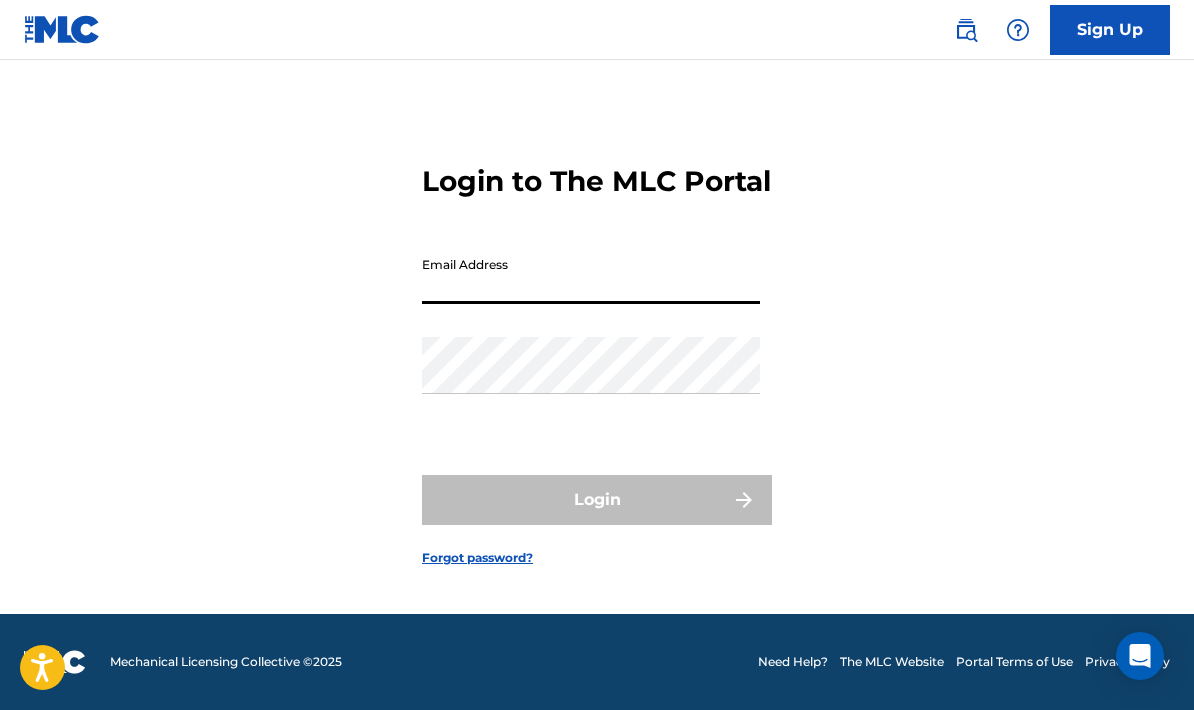 type on "Jermainemmorris@gmail.com" 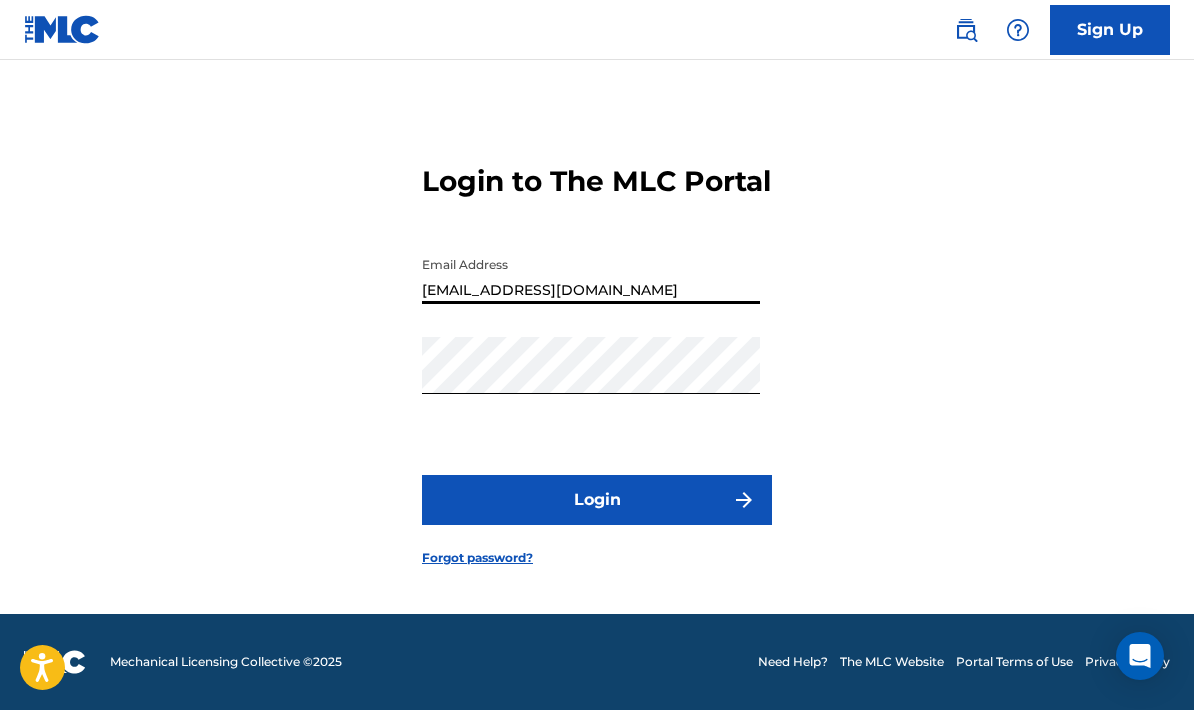 click at bounding box center (744, 500) 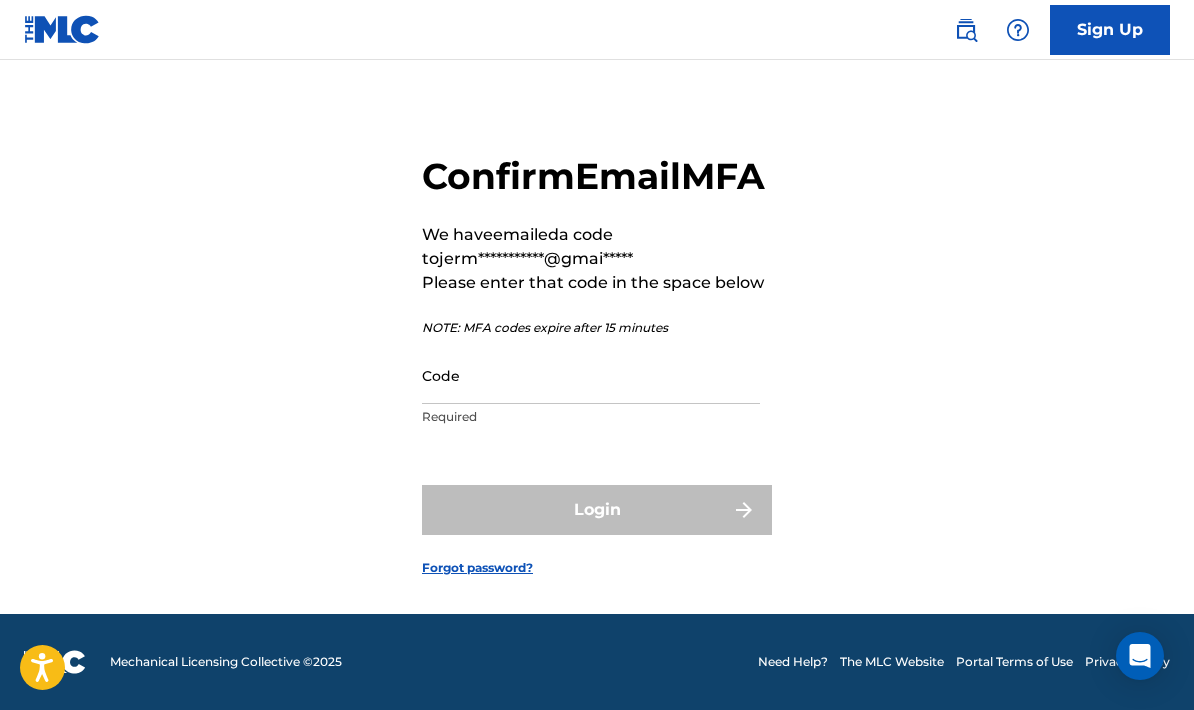 click on "Code" at bounding box center (591, 375) 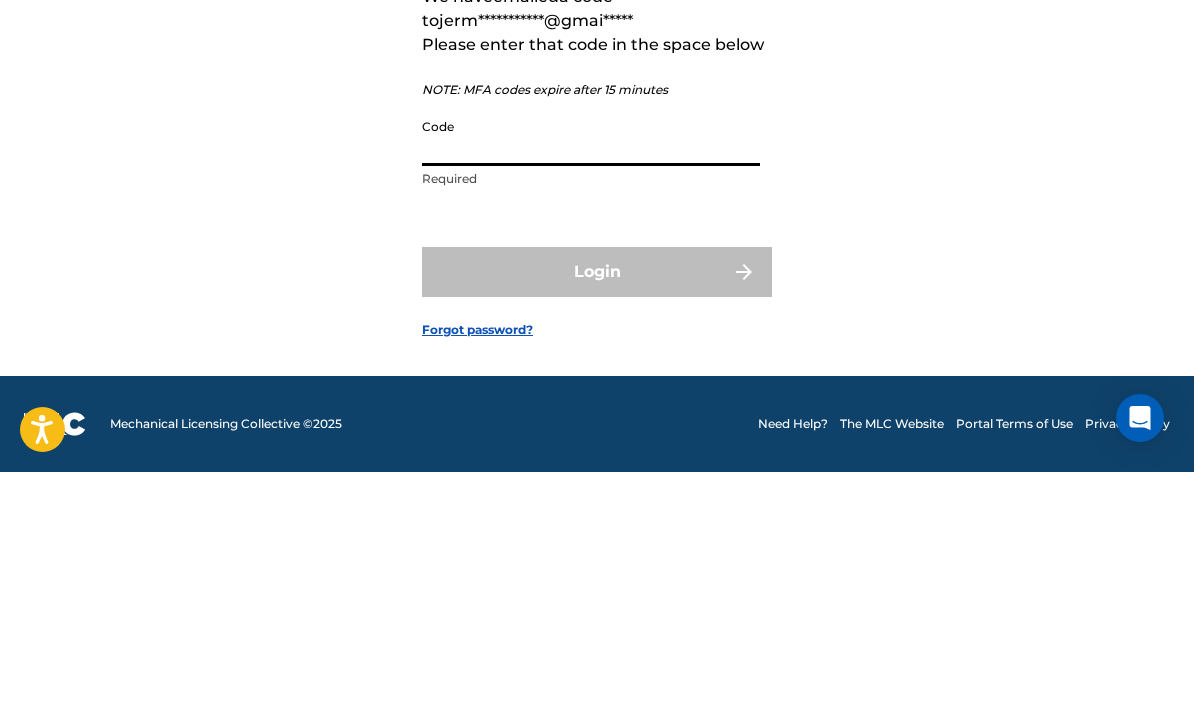 click on "Code" at bounding box center [591, 375] 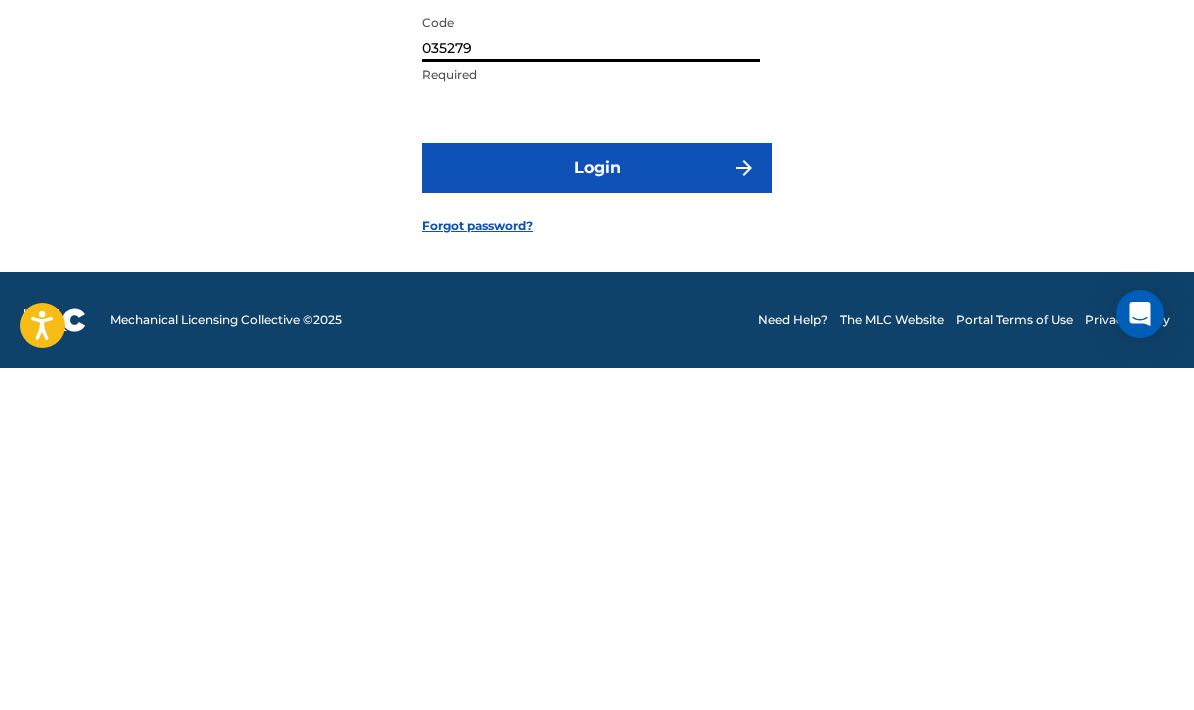 type on "035279" 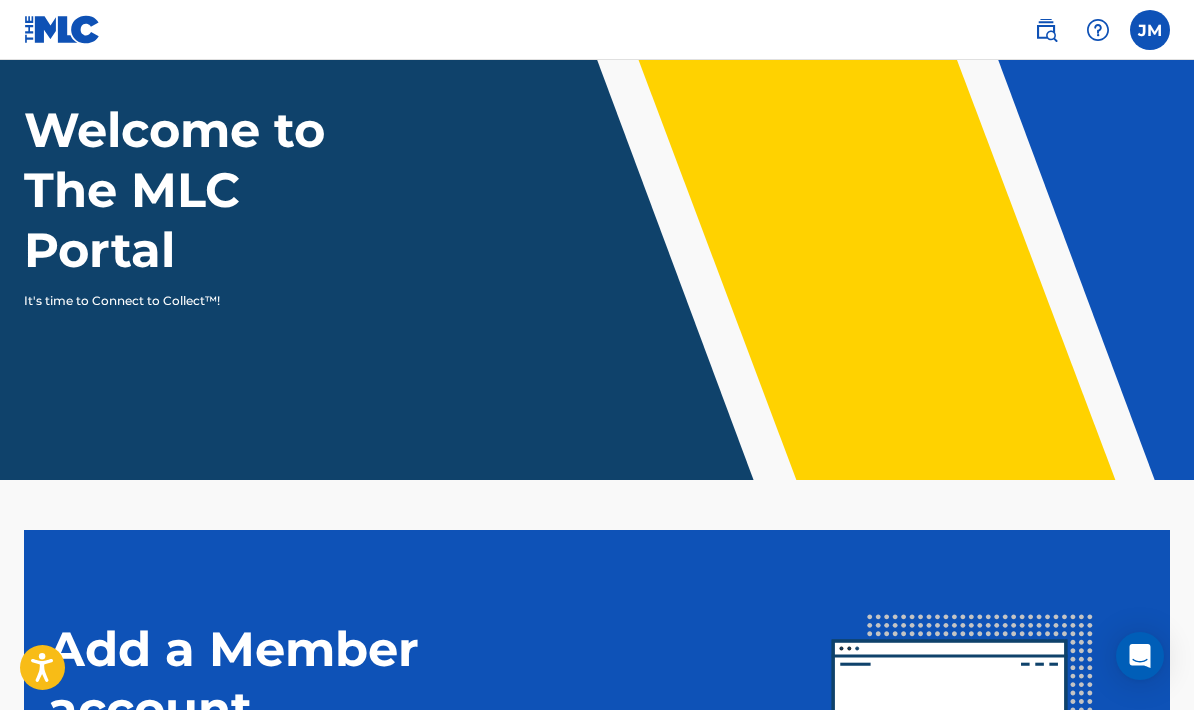 scroll, scrollTop: 80, scrollLeft: 0, axis: vertical 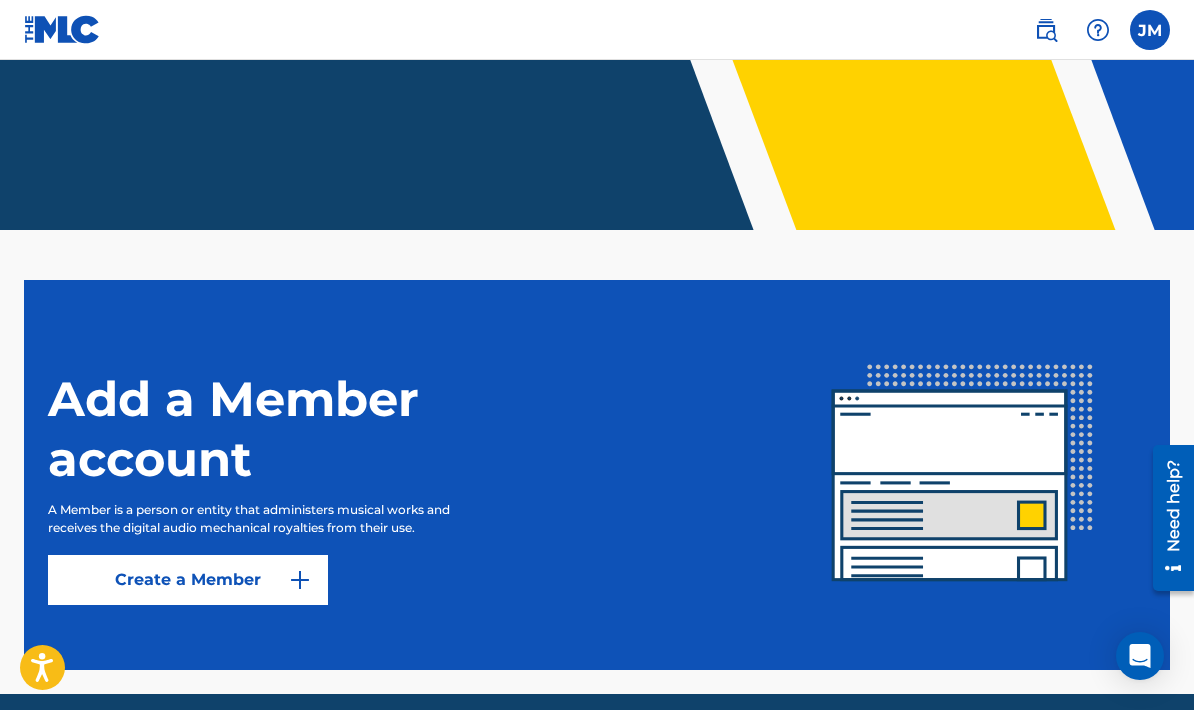 click on "Create a Member" at bounding box center (188, 580) 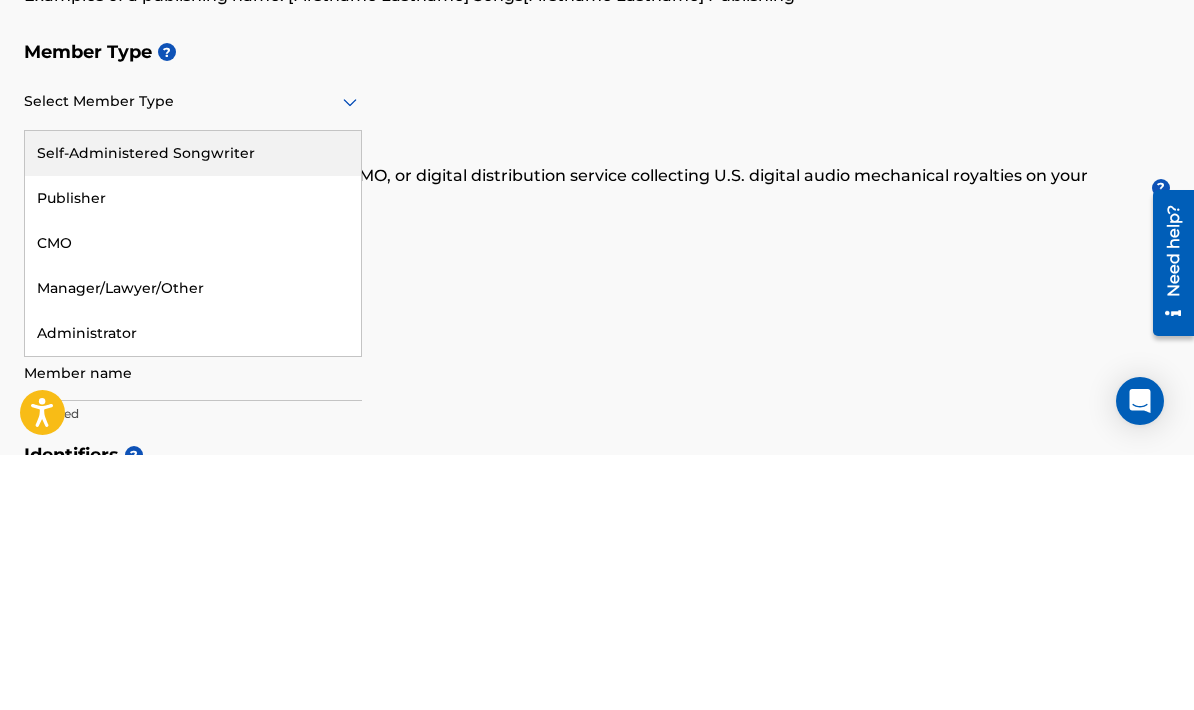 click on "Self-Administered Songwriter" at bounding box center (193, 408) 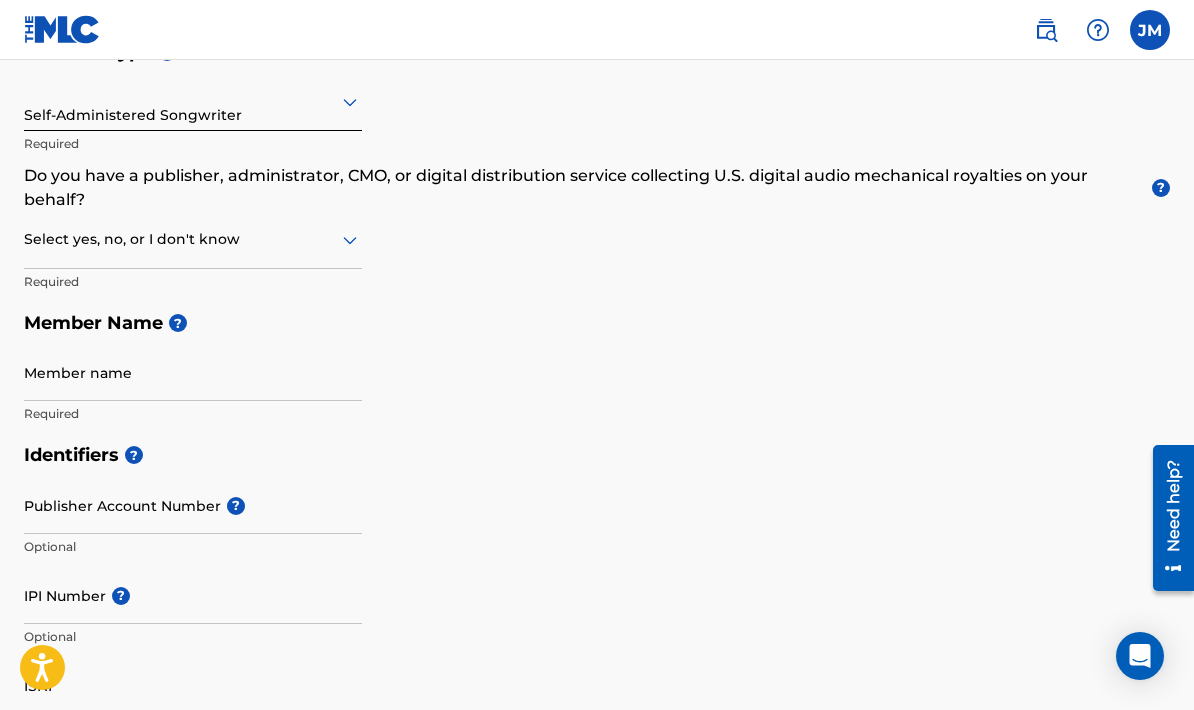 click on "Member name" at bounding box center [193, 372] 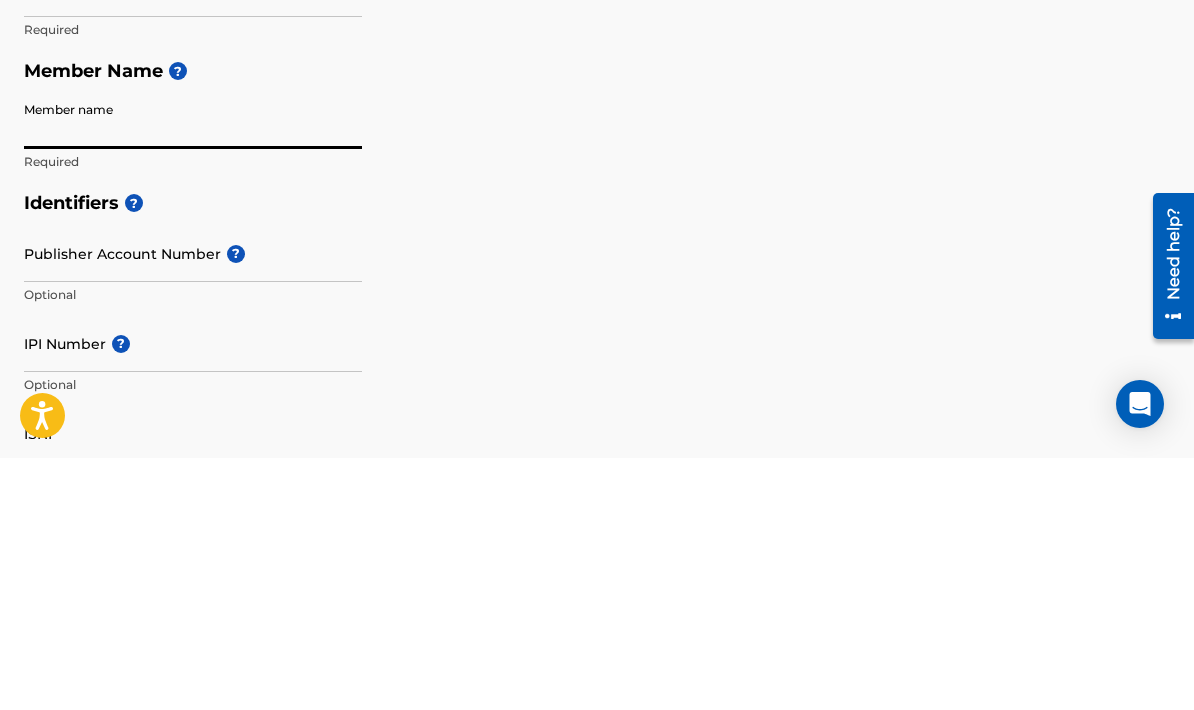 type on "Jermaine Morris" 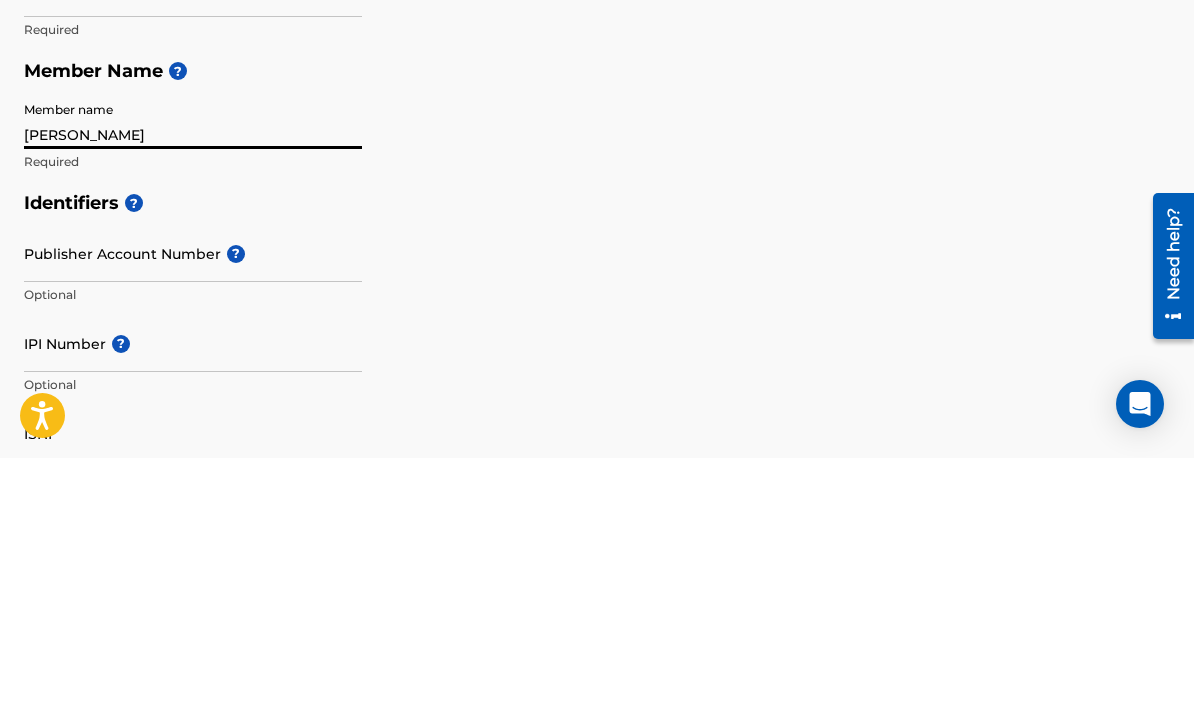 scroll, scrollTop: 507, scrollLeft: 0, axis: vertical 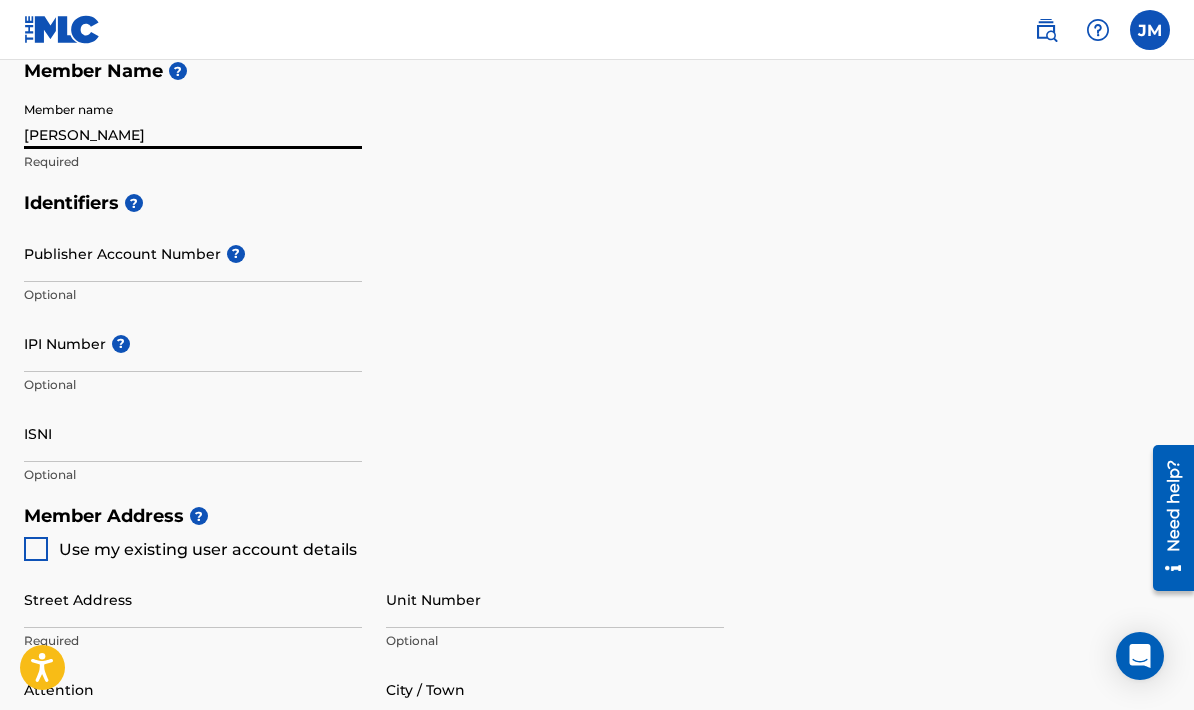 type on "millennium highway" 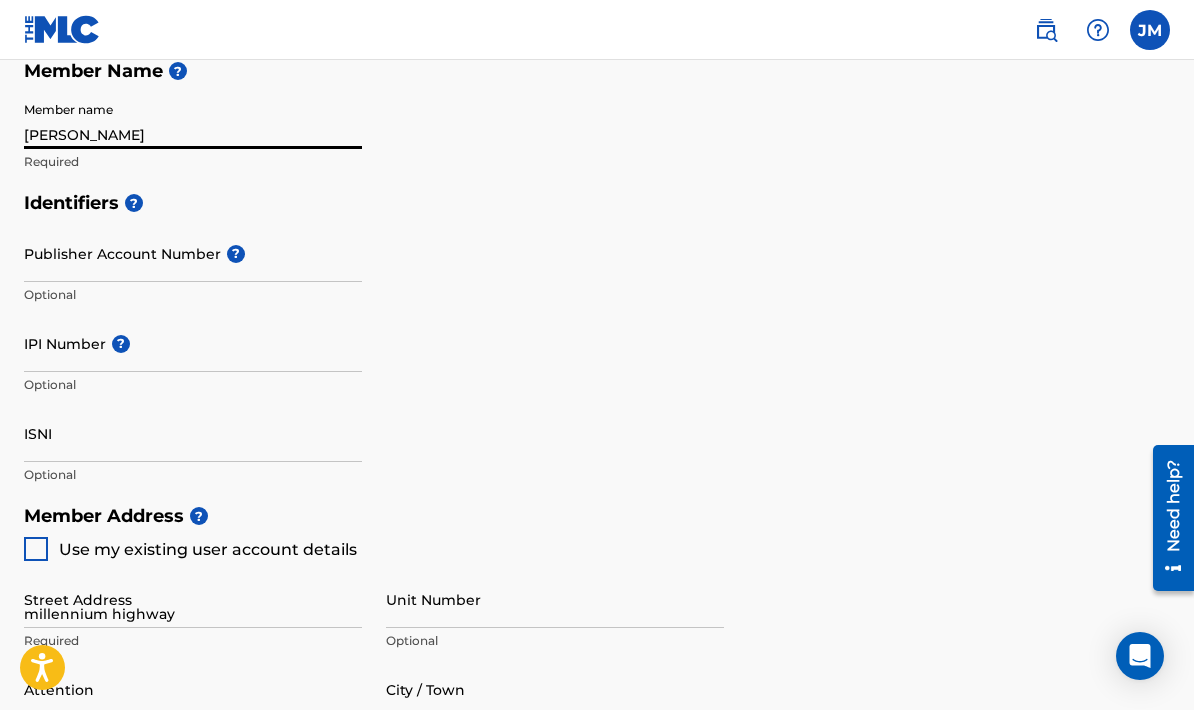 type on "blue hills providenciales" 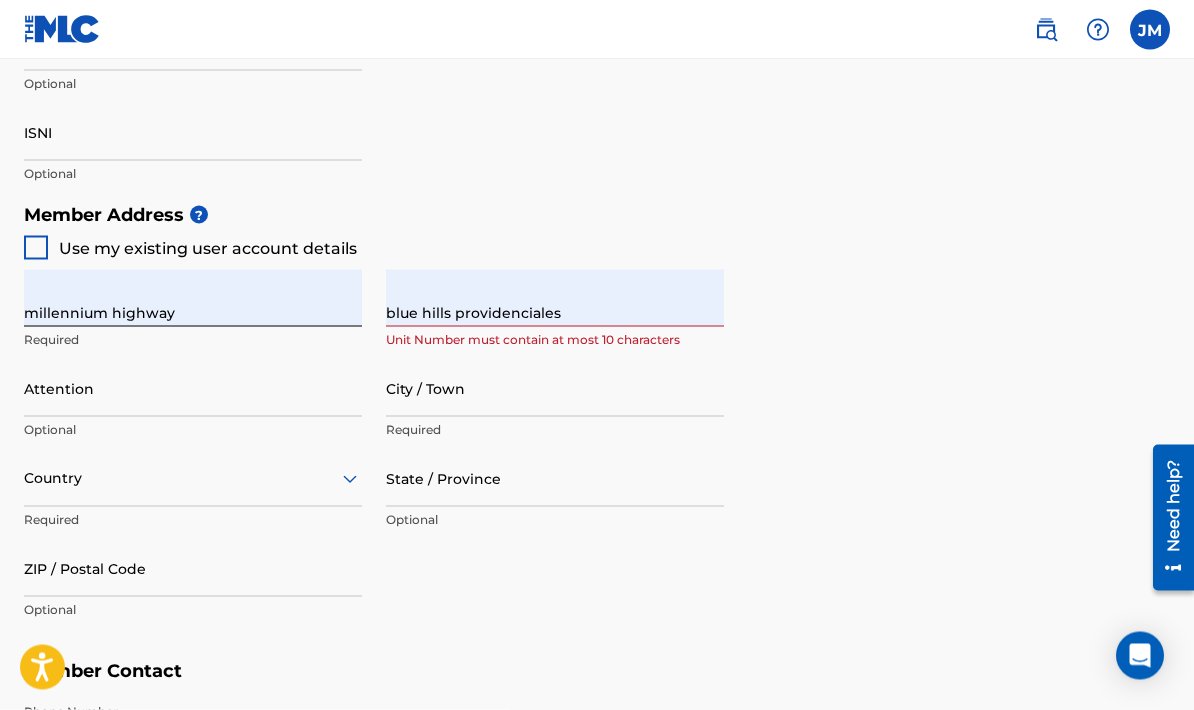 scroll, scrollTop: 809, scrollLeft: 0, axis: vertical 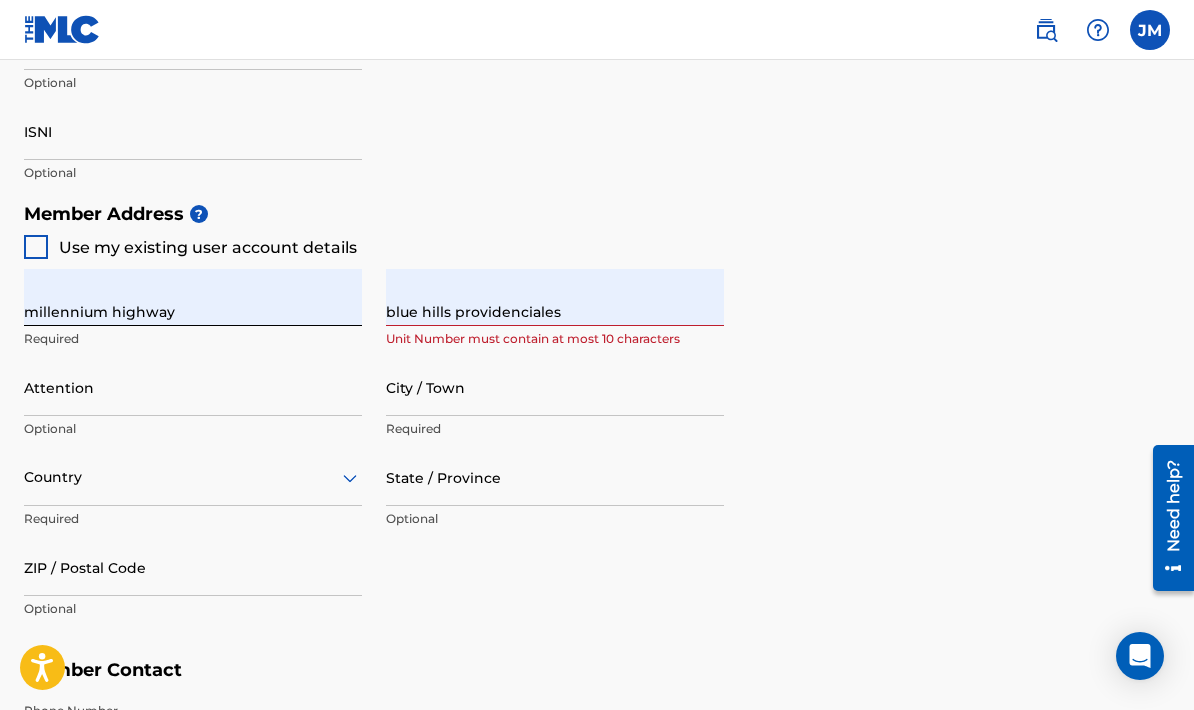 click on "Attention" at bounding box center [193, 387] 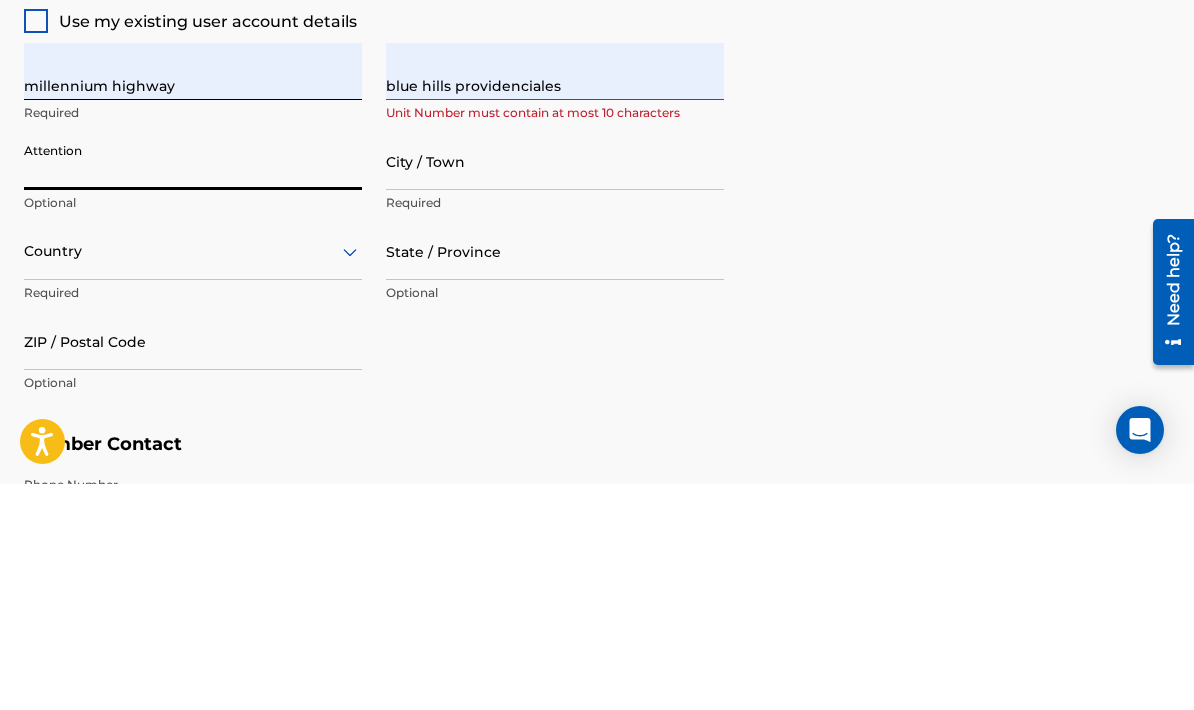 type on "Jermaine Morris" 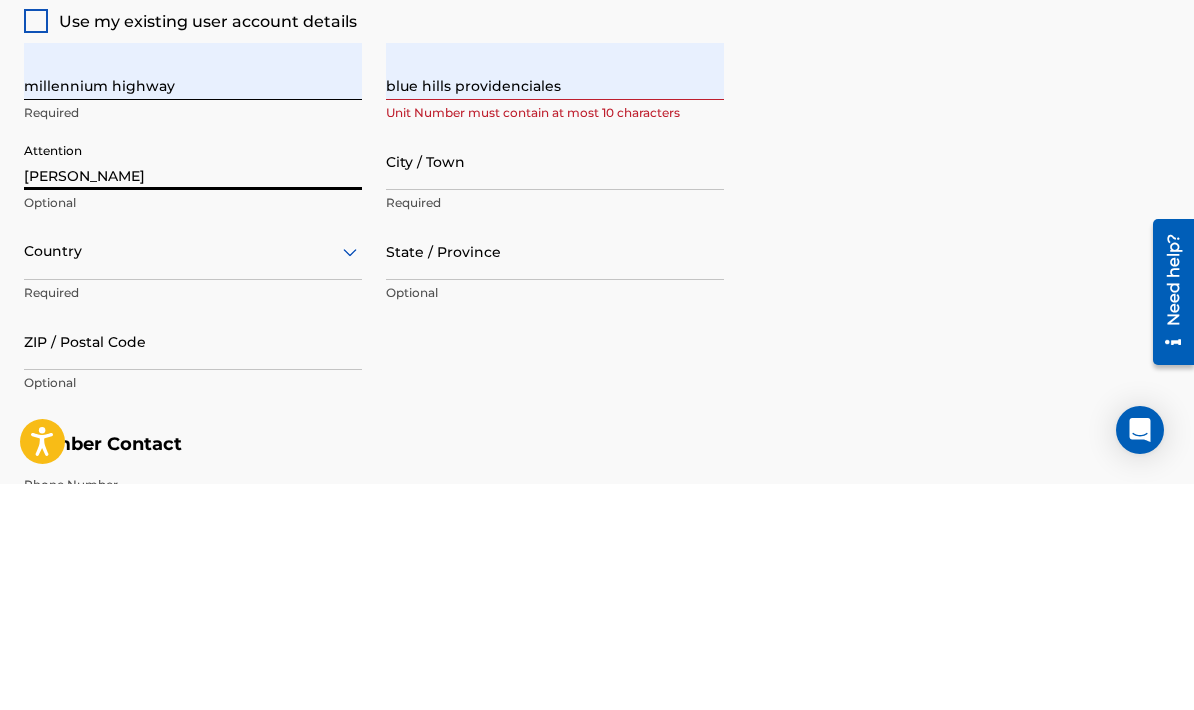 type on "Providenciales" 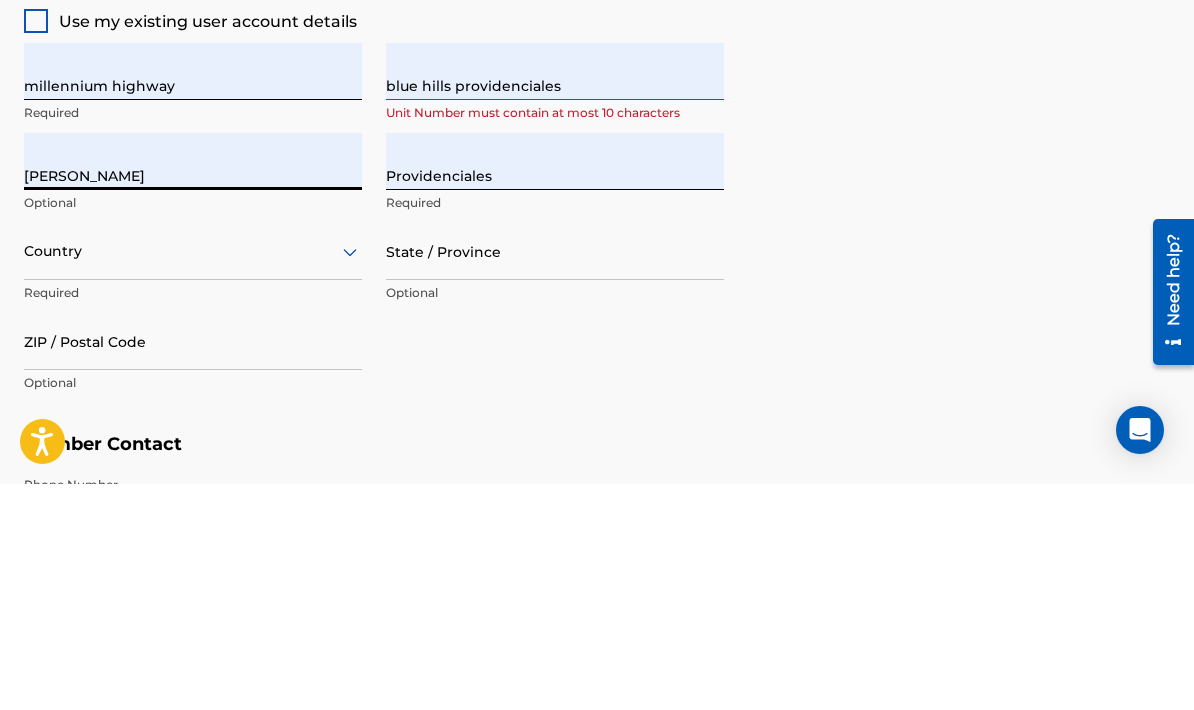scroll, scrollTop: 1035, scrollLeft: 0, axis: vertical 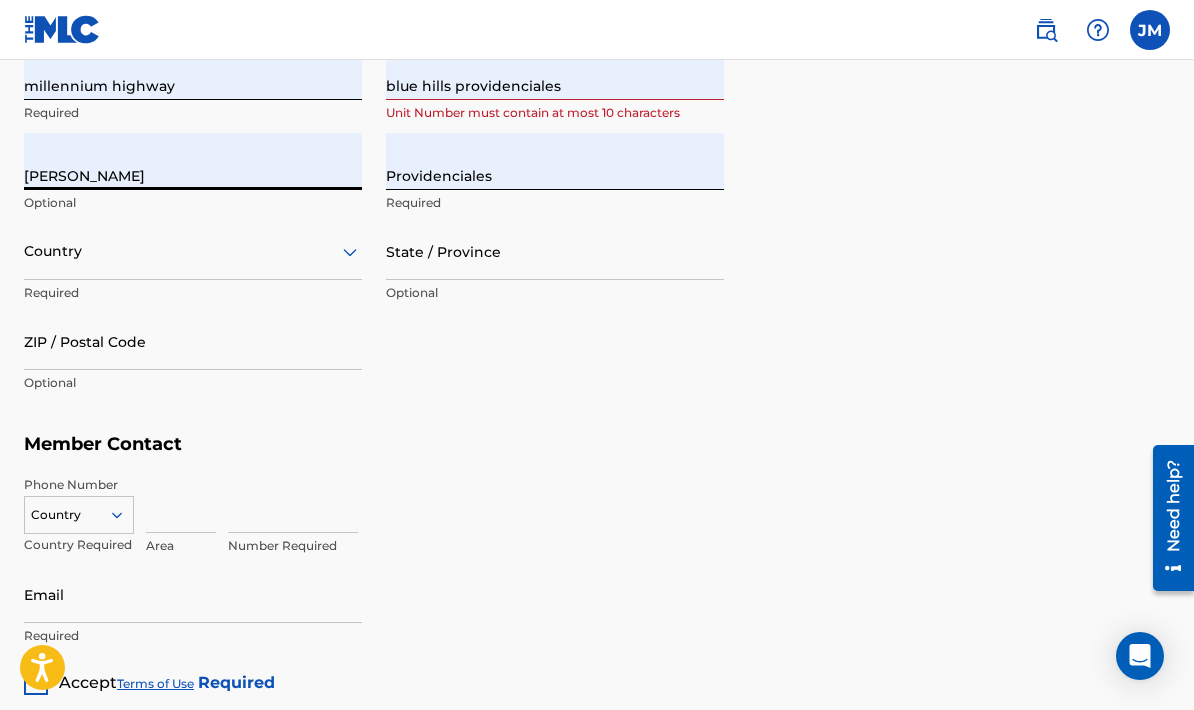 type on "Turks & Caicos Islands" 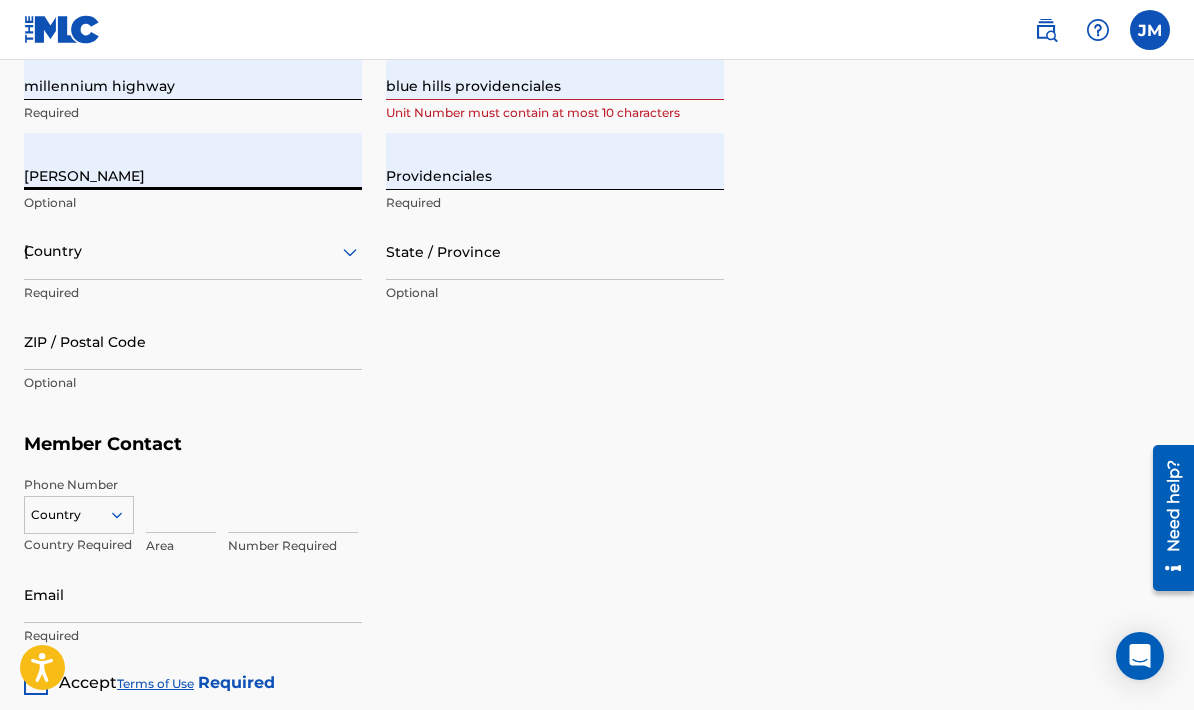 type on "Turks And Caicos" 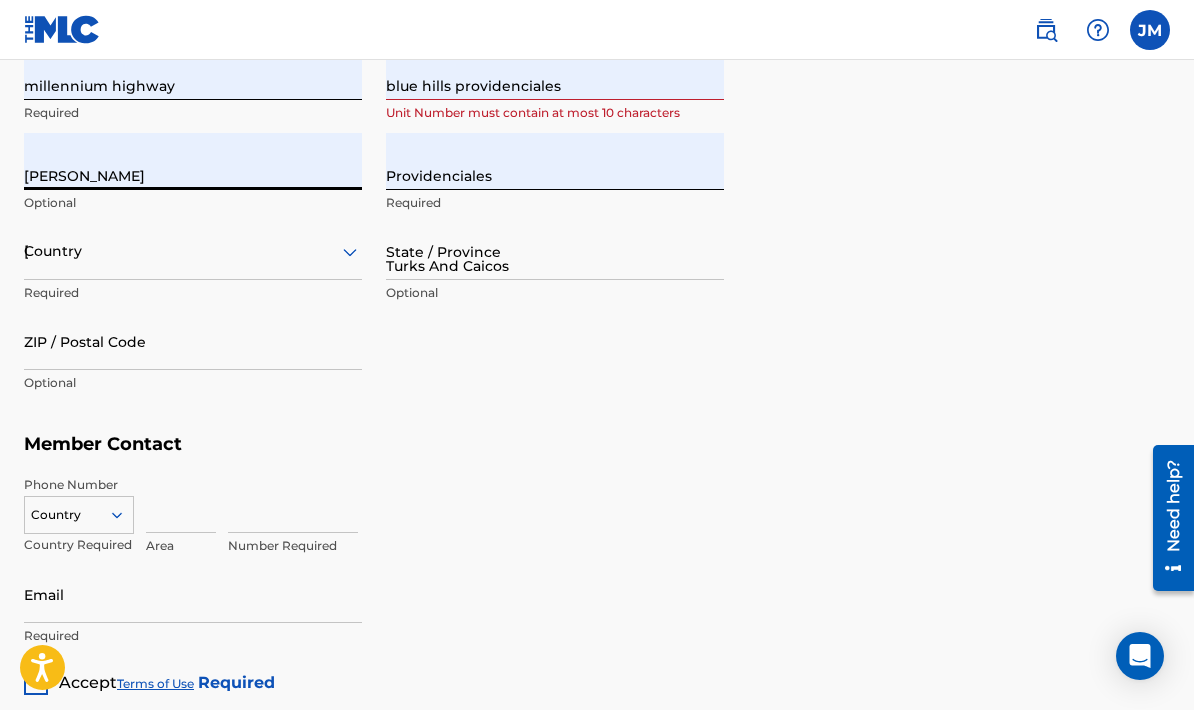 type on "TKCA 1ZZ" 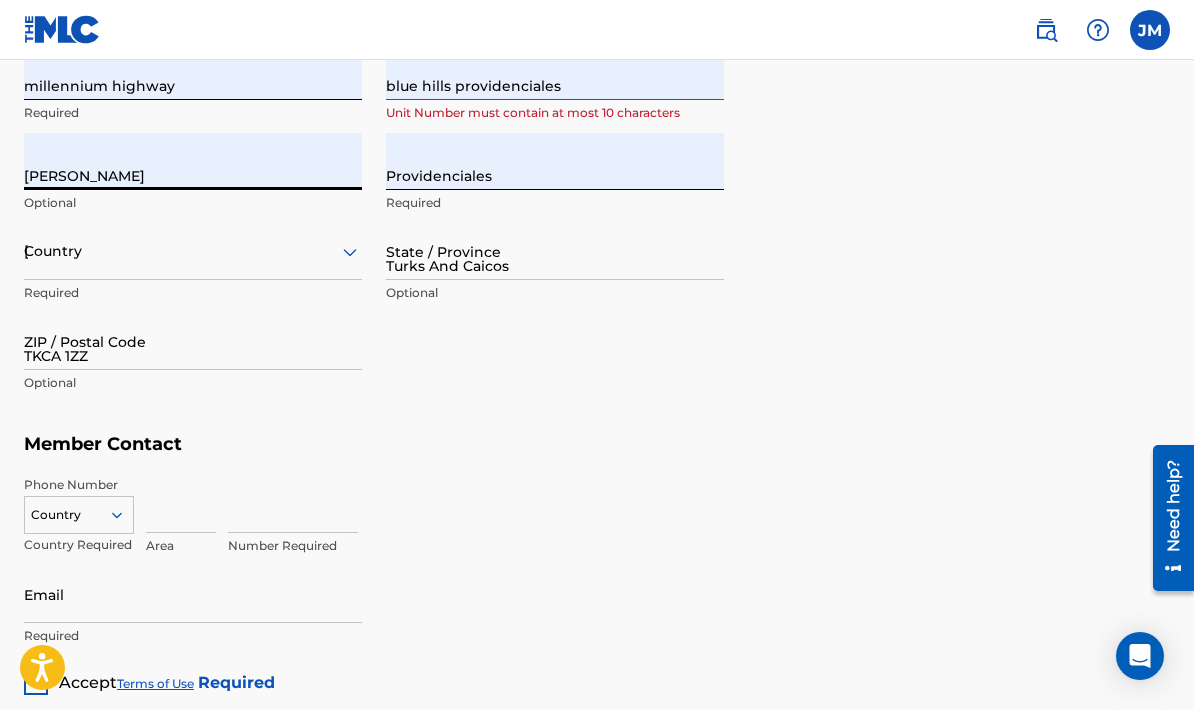 type on "1" 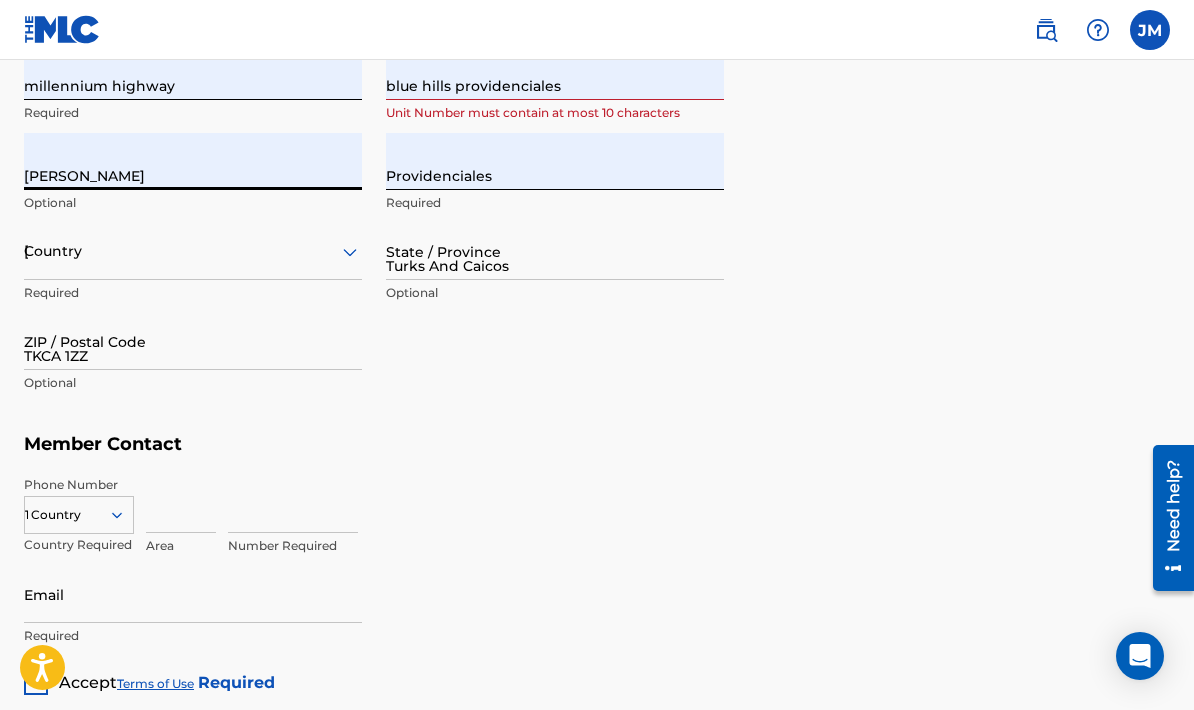 type on "649" 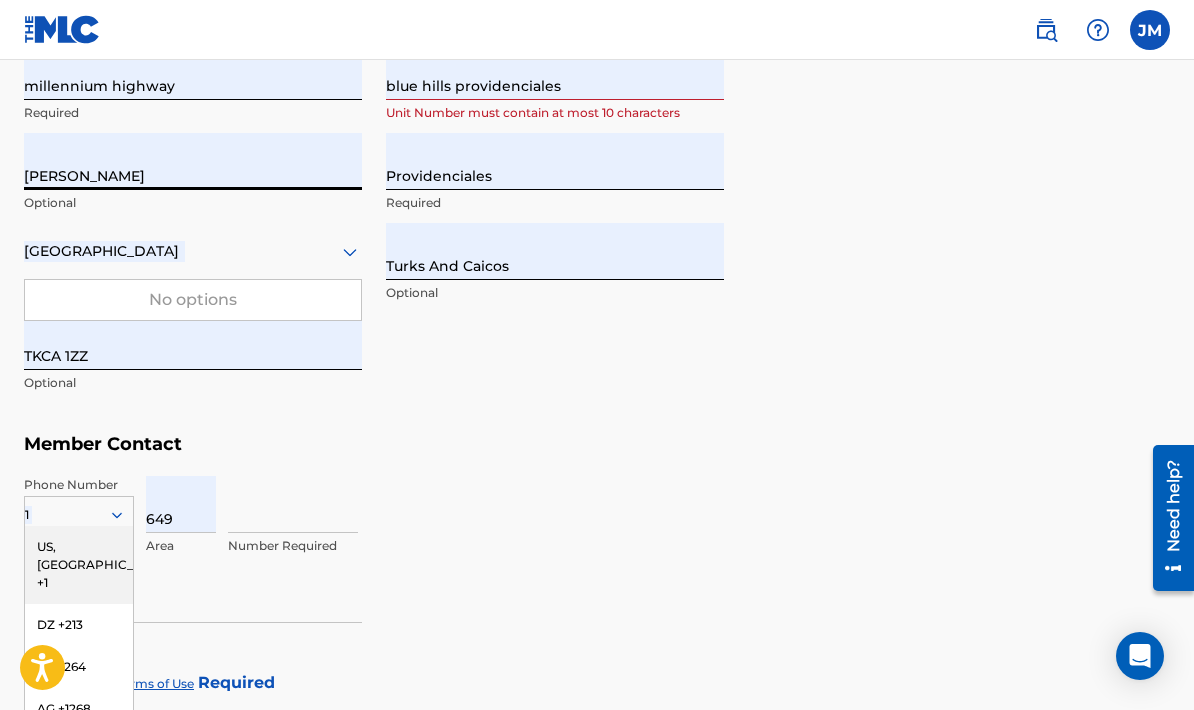 type on "3482604" 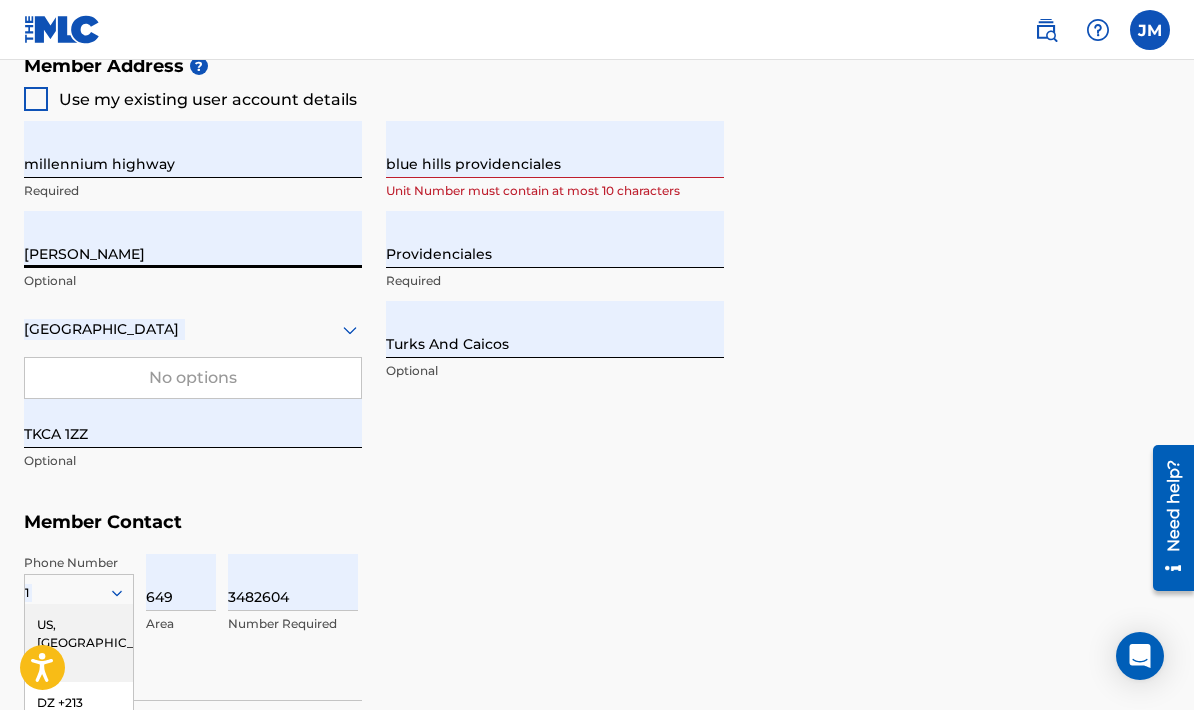 scroll, scrollTop: 952, scrollLeft: 0, axis: vertical 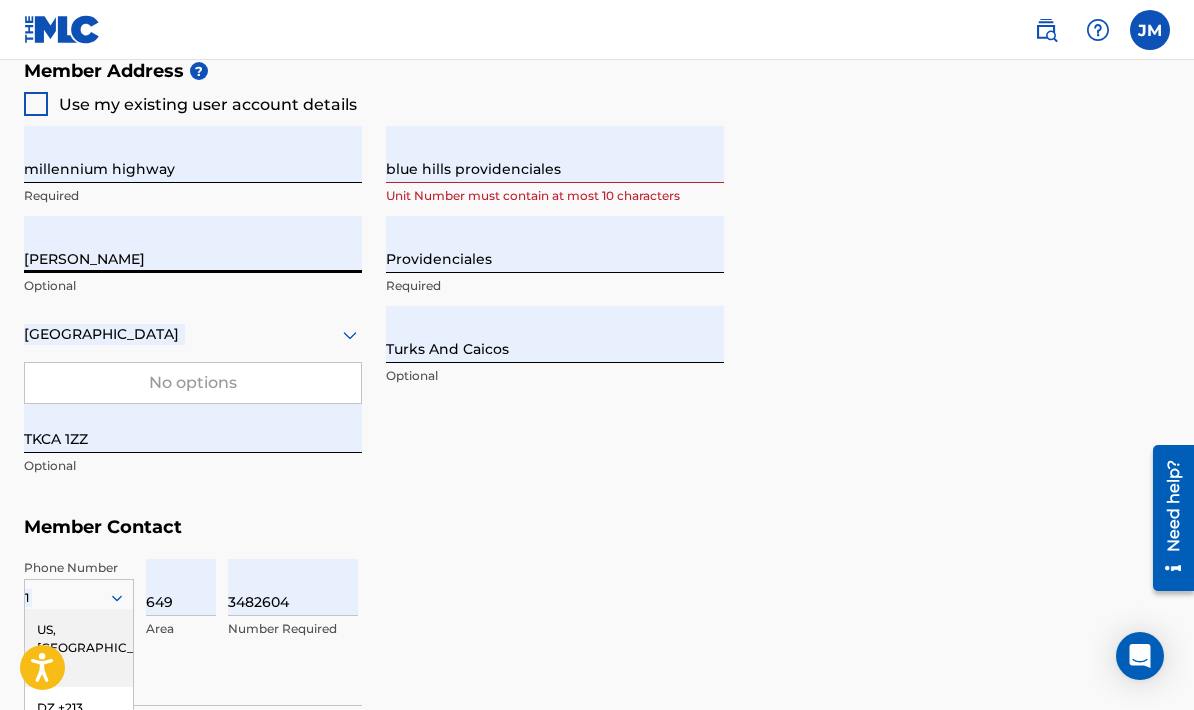 click on "blue hills providenciales" at bounding box center (555, 154) 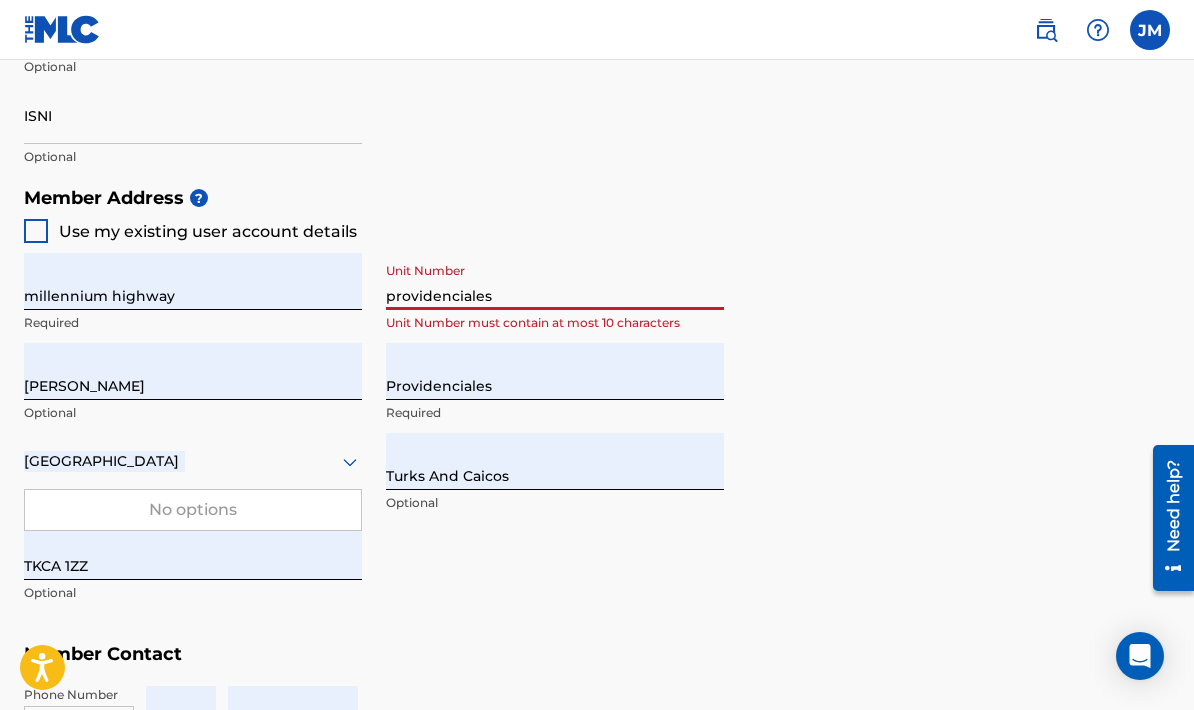 scroll, scrollTop: 818, scrollLeft: 0, axis: vertical 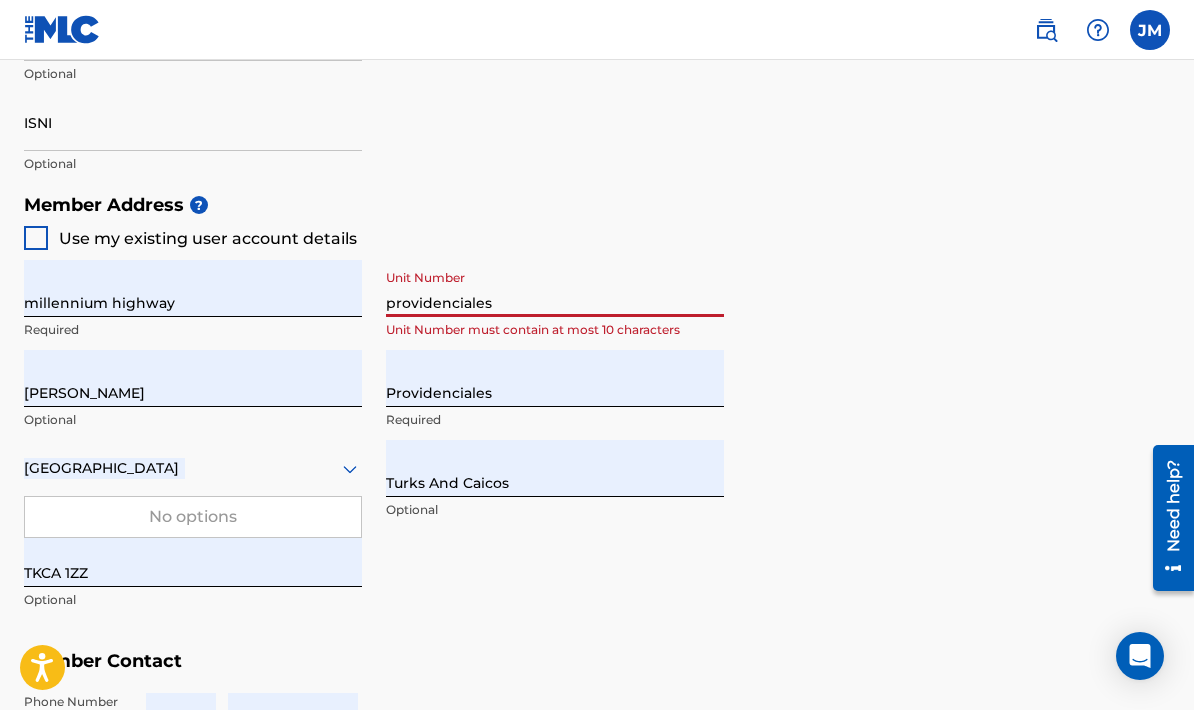 click on "providenciales" at bounding box center [555, 288] 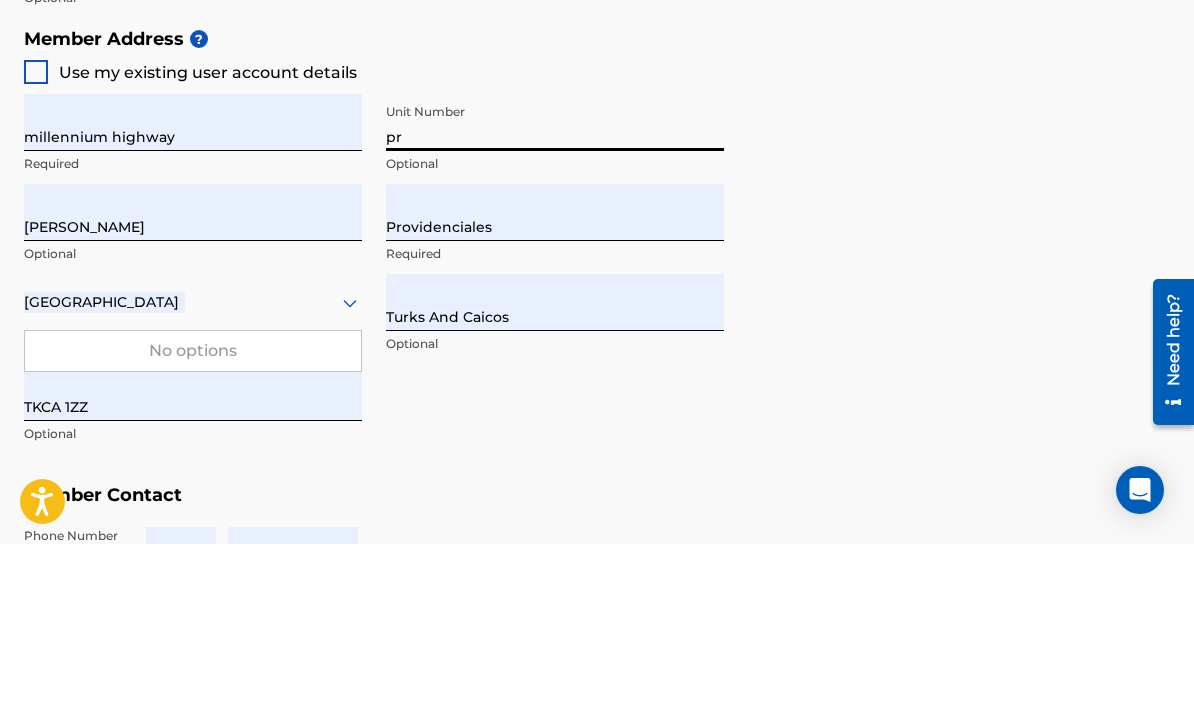 type on "p" 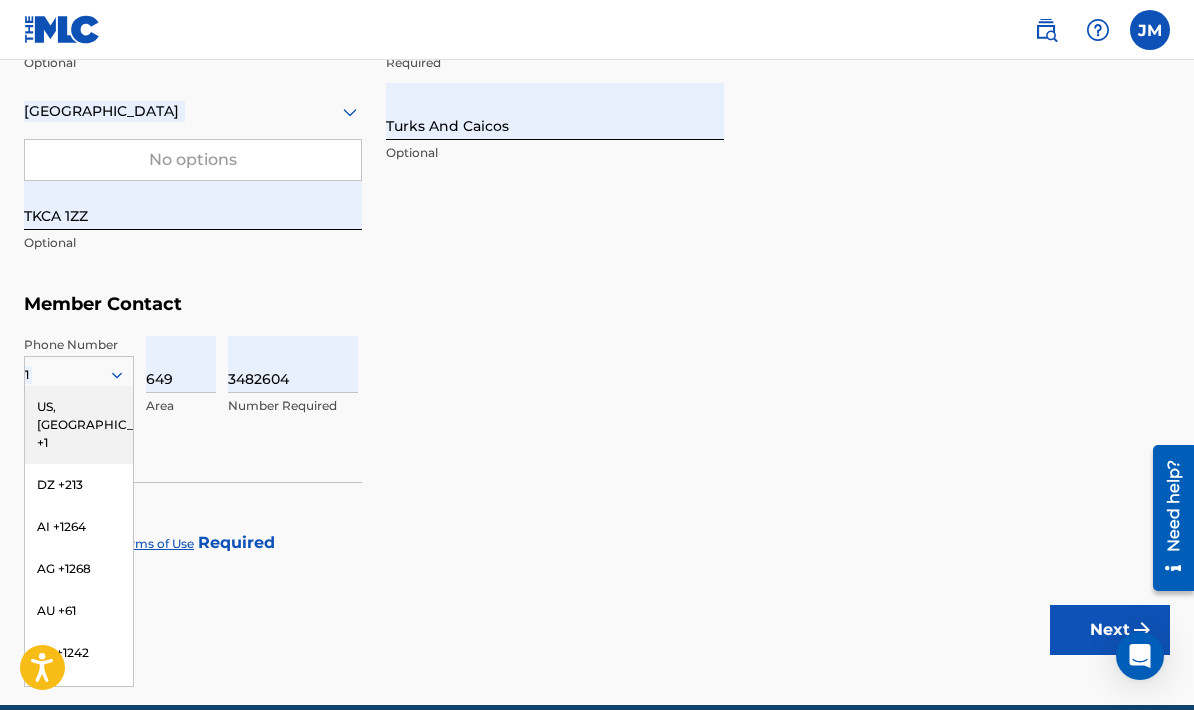 scroll, scrollTop: 1183, scrollLeft: 0, axis: vertical 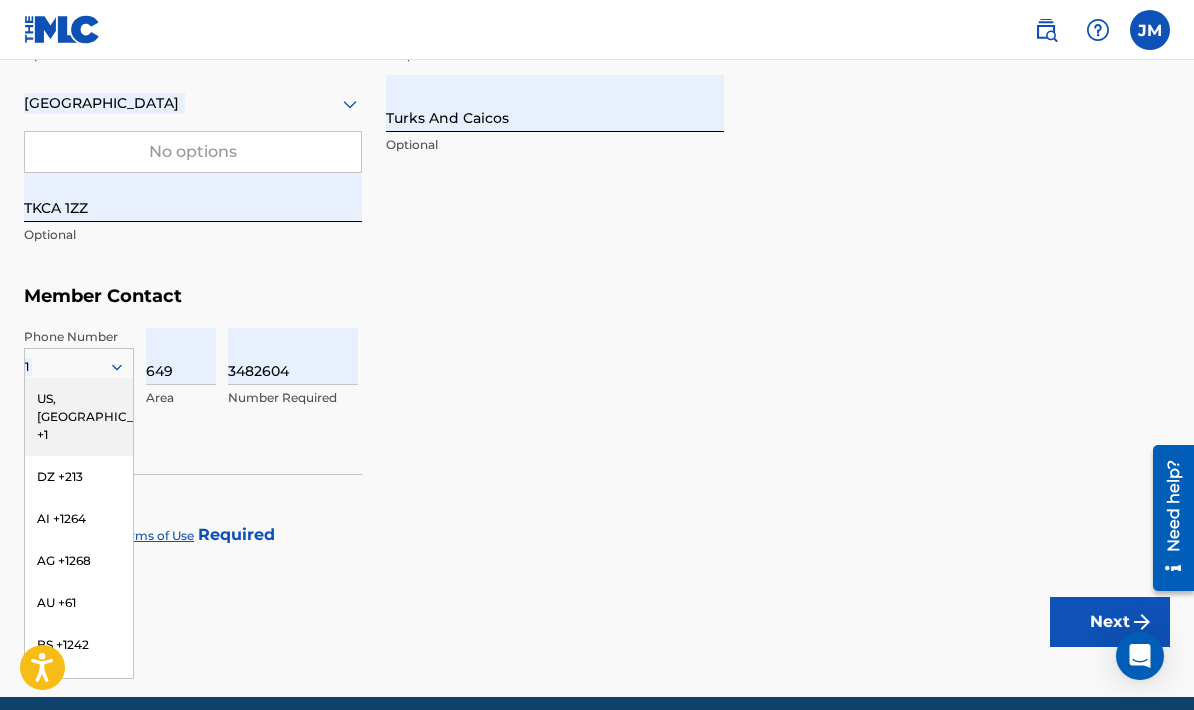 type 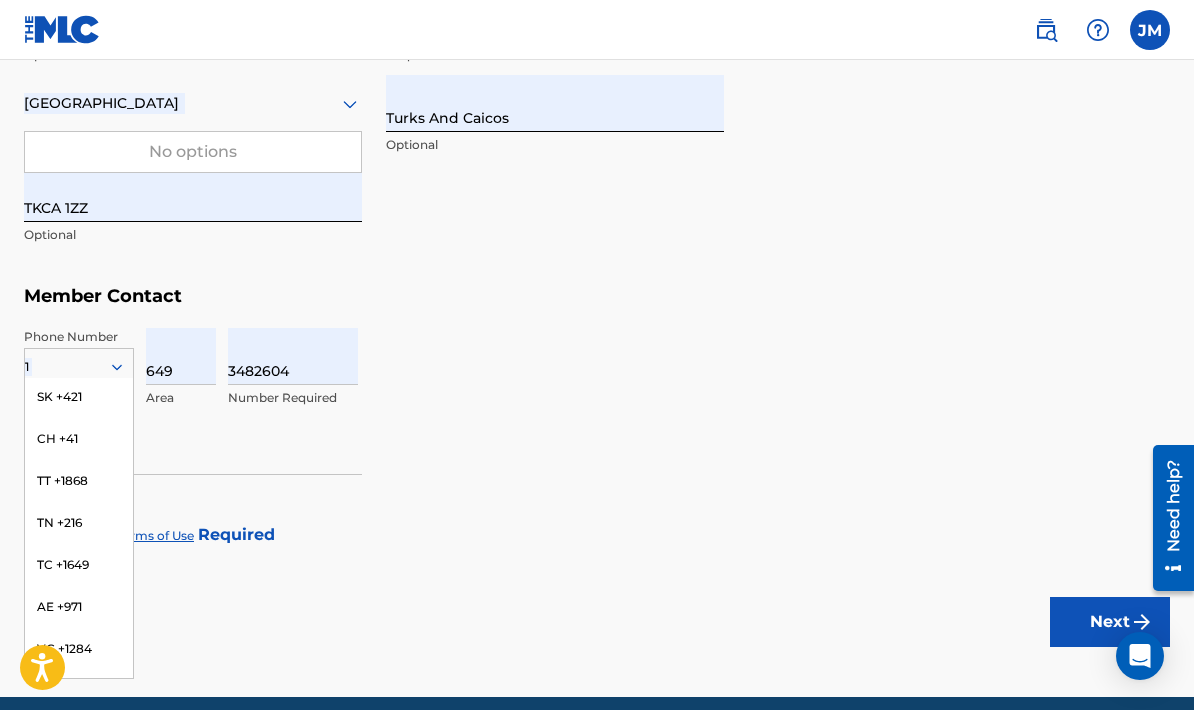 scroll, scrollTop: 1548, scrollLeft: 0, axis: vertical 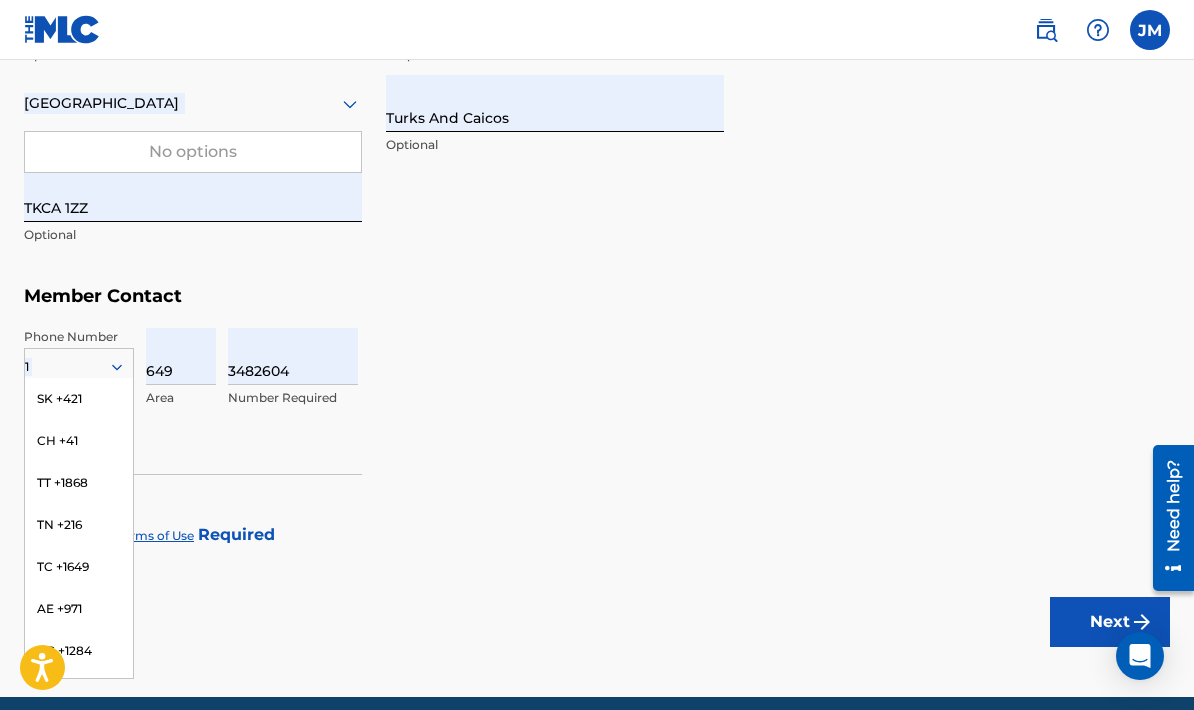 click on "TC +1649" at bounding box center (79, 567) 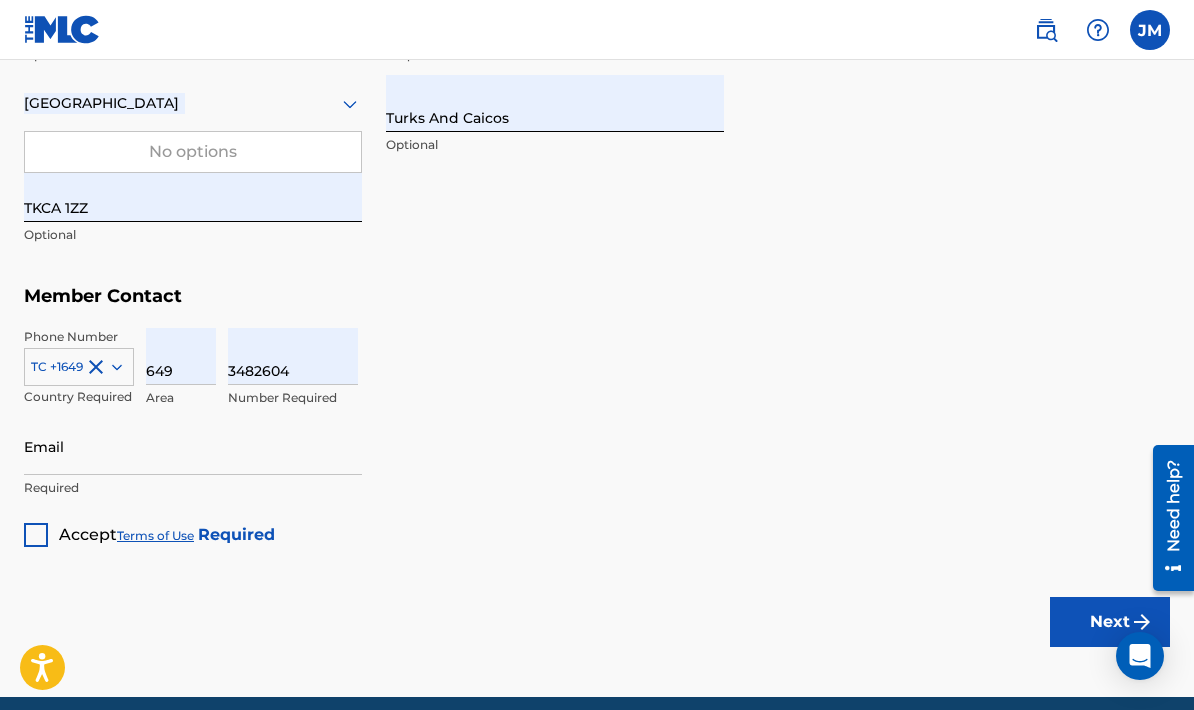 click on "649" at bounding box center [181, 356] 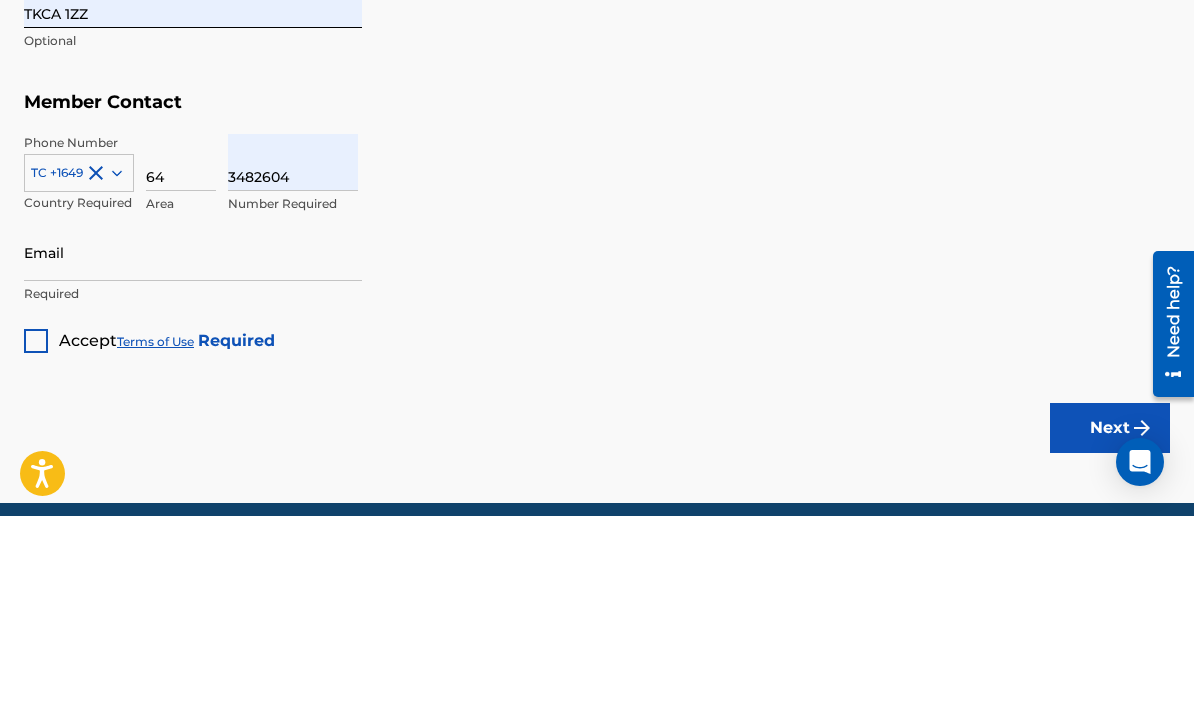 type on "6" 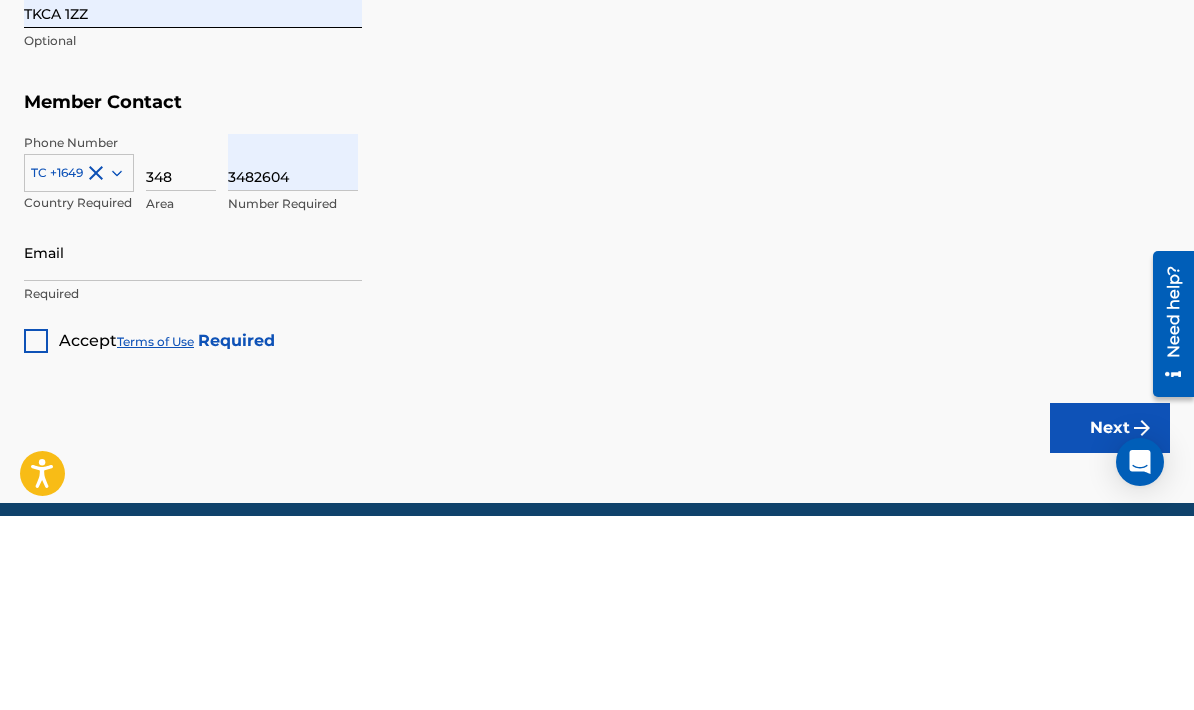 type on "348" 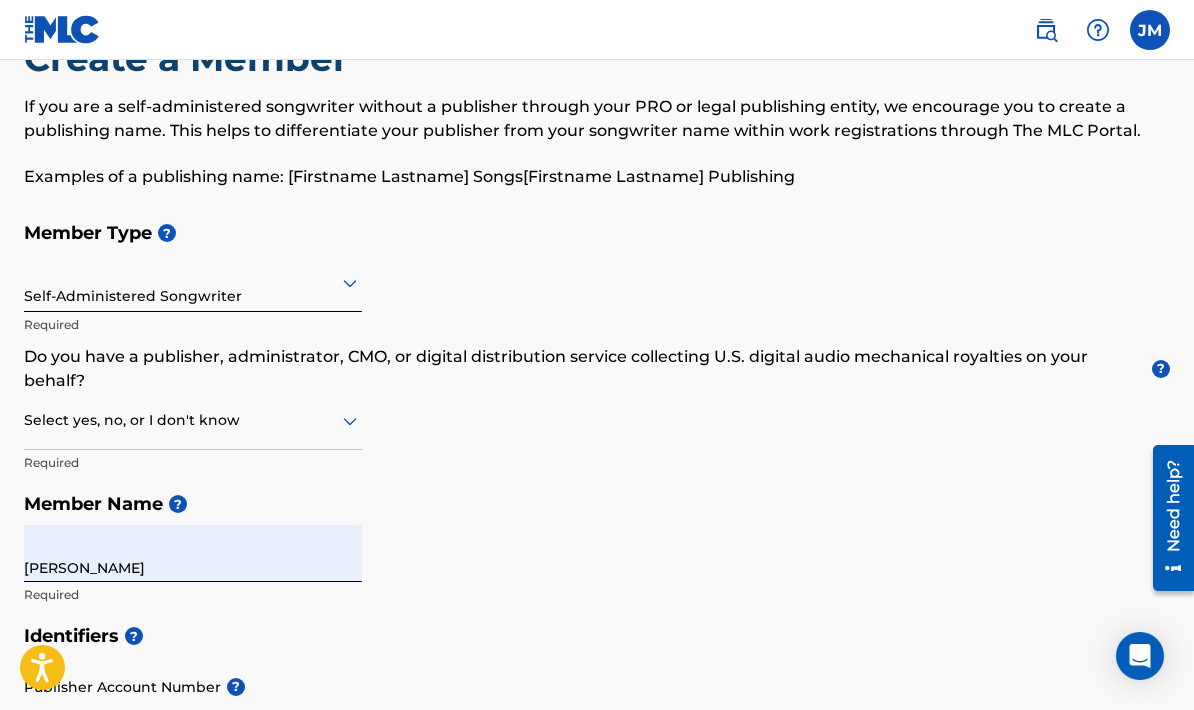 scroll, scrollTop: 73, scrollLeft: 0, axis: vertical 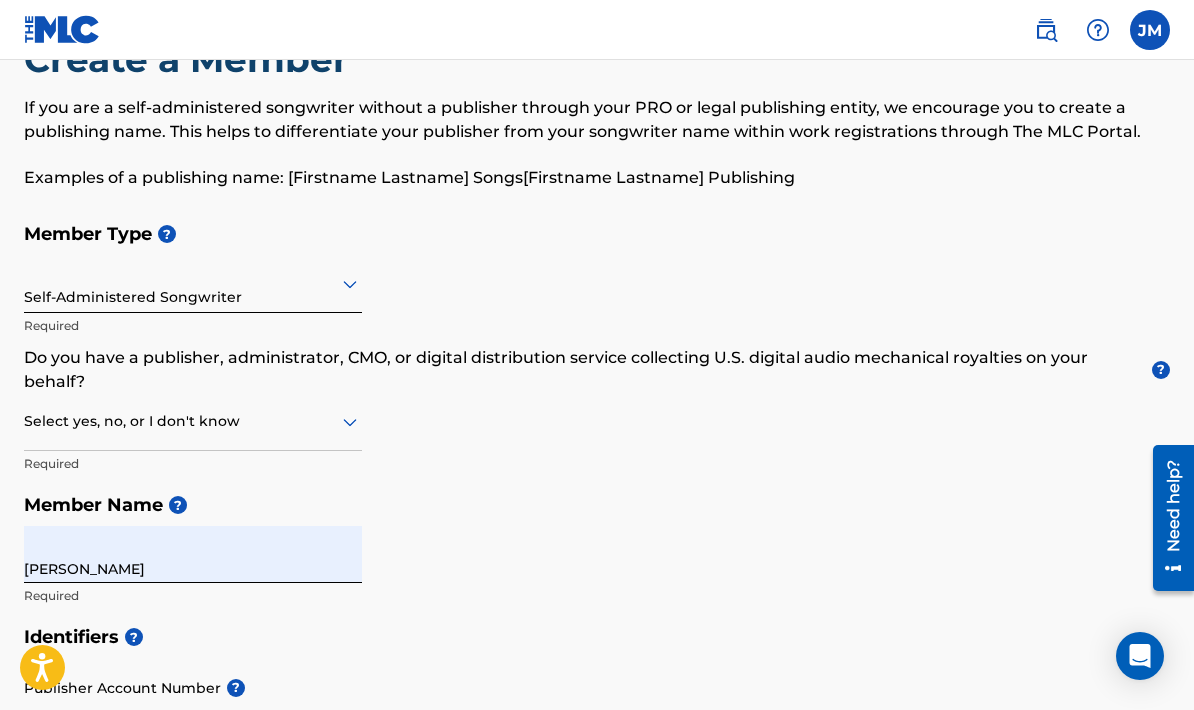 type on "2604" 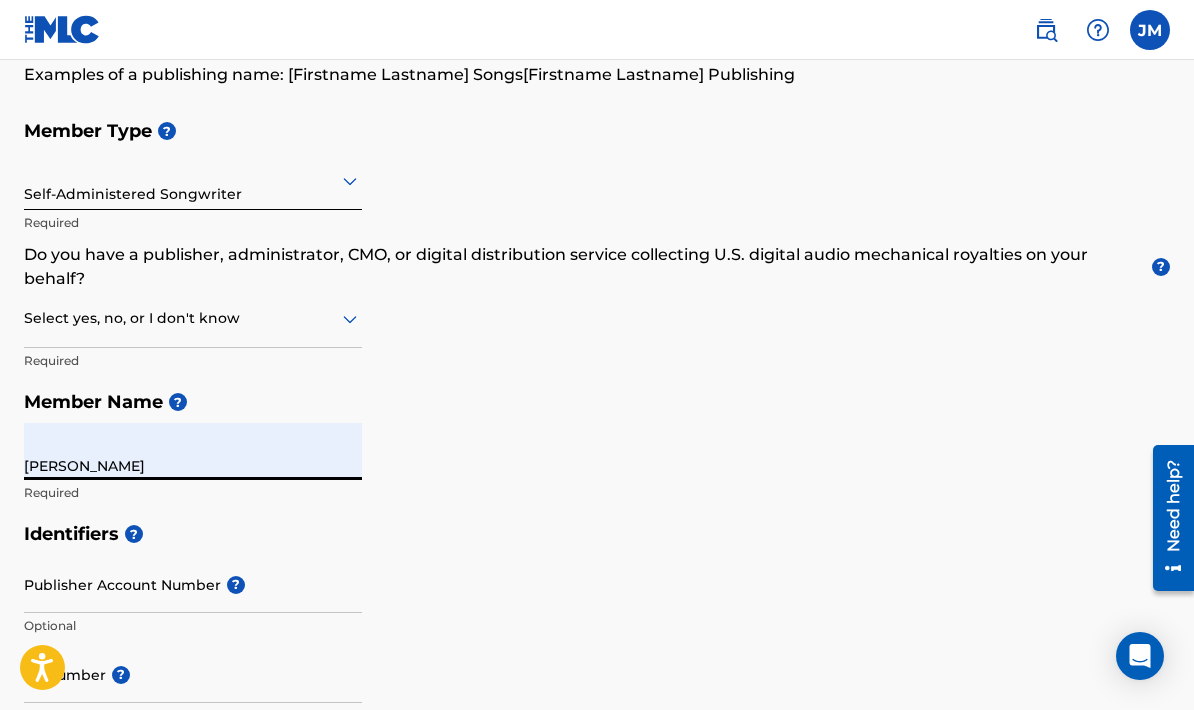 scroll, scrollTop: 0, scrollLeft: 0, axis: both 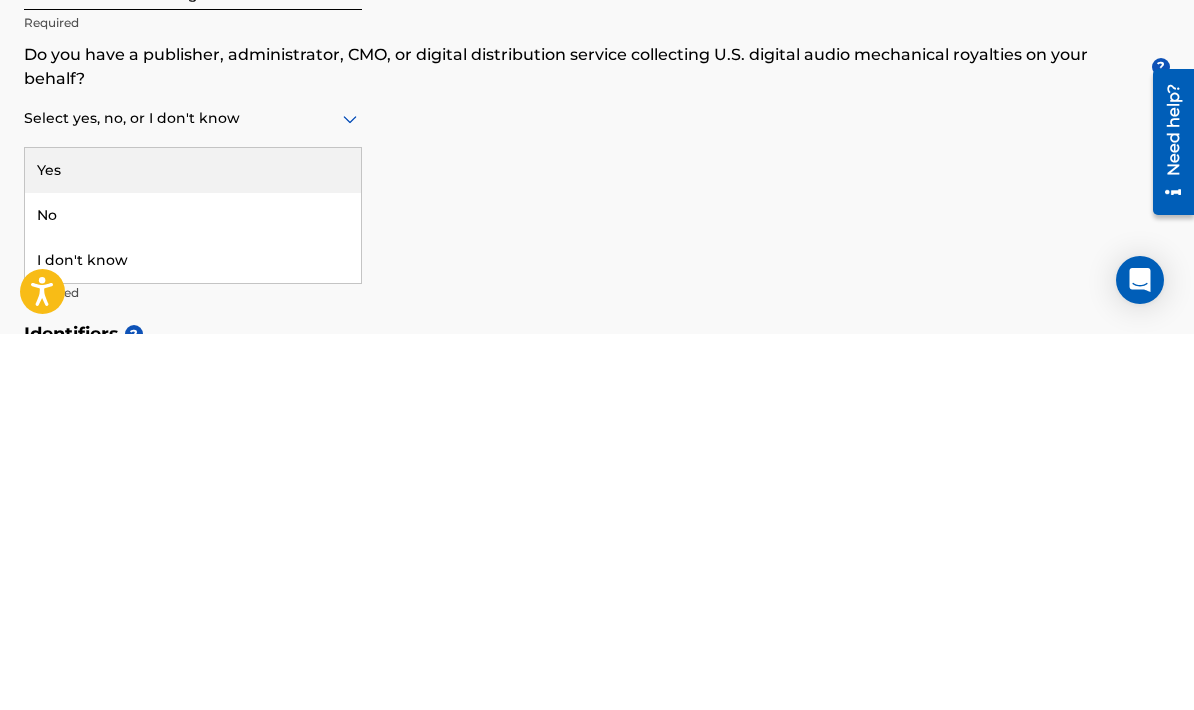 click on "No" at bounding box center [193, 591] 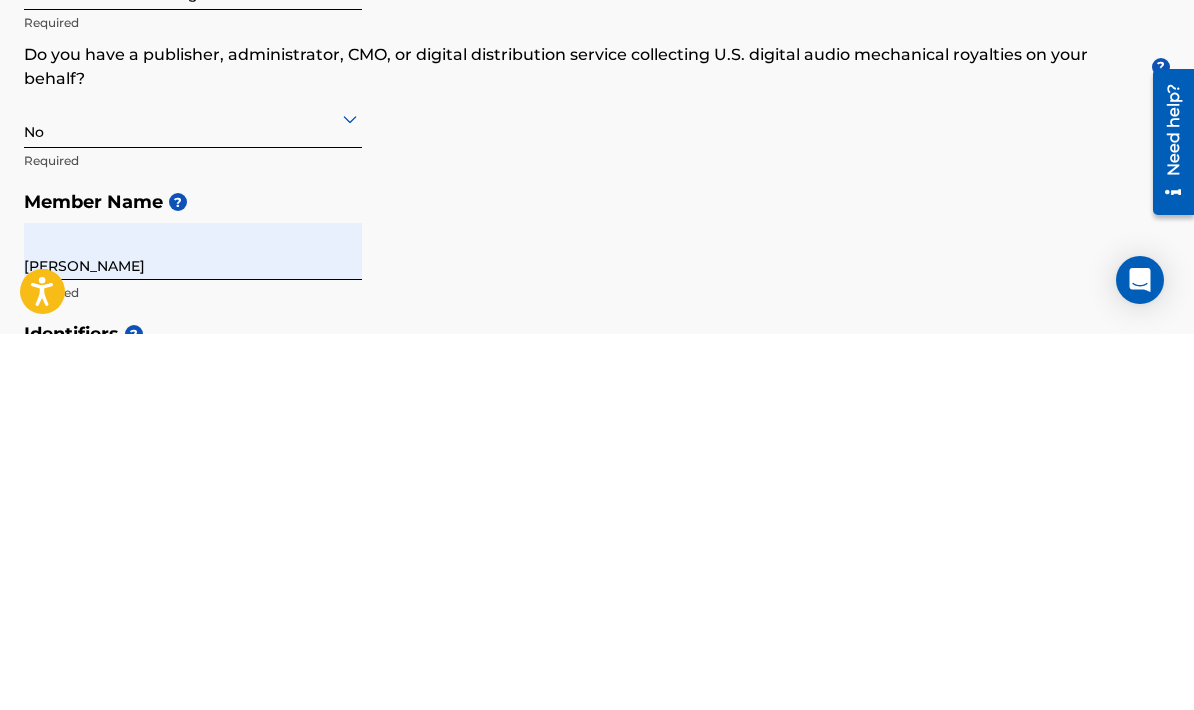 scroll, scrollTop: 376, scrollLeft: 0, axis: vertical 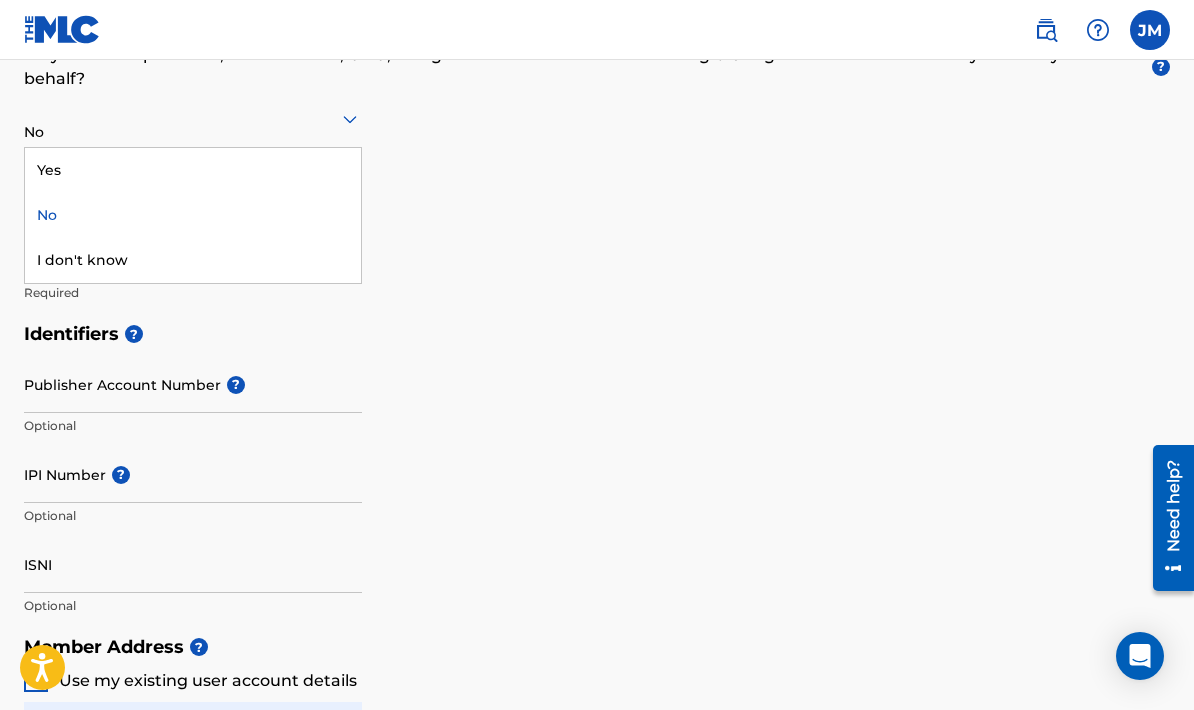 click on "Yes" at bounding box center [193, 170] 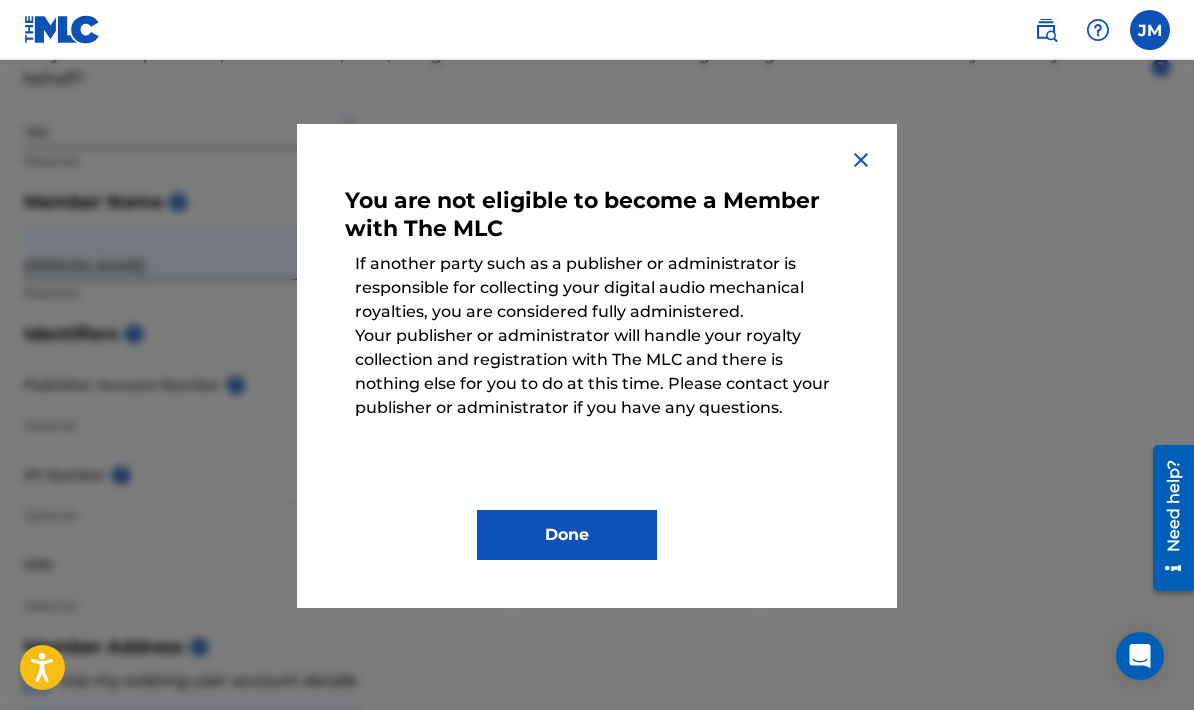 click at bounding box center (861, 160) 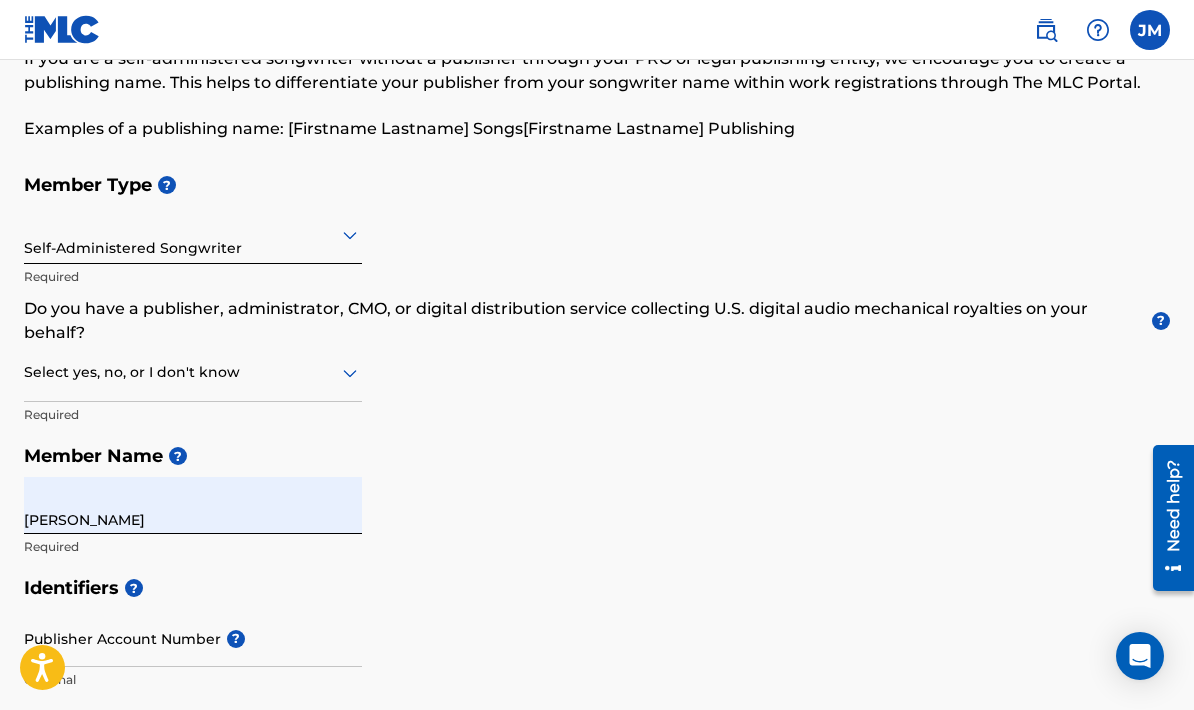 scroll, scrollTop: 0, scrollLeft: 0, axis: both 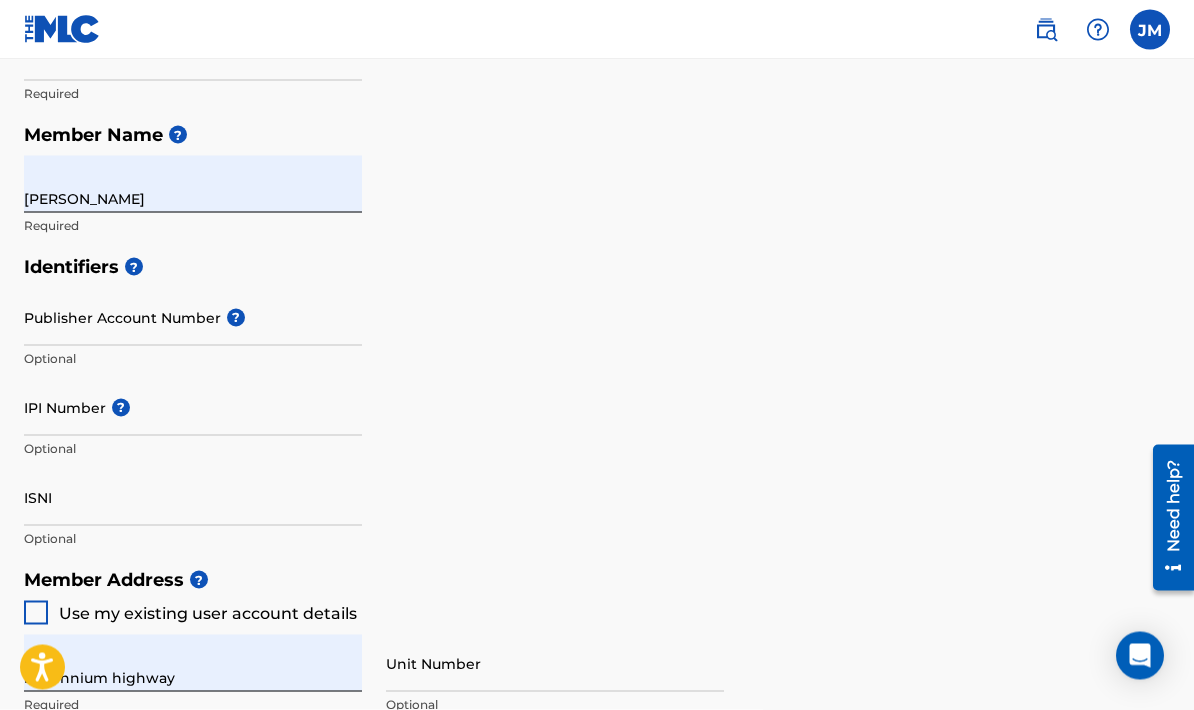 click on "Jermaine Morris" at bounding box center [193, 184] 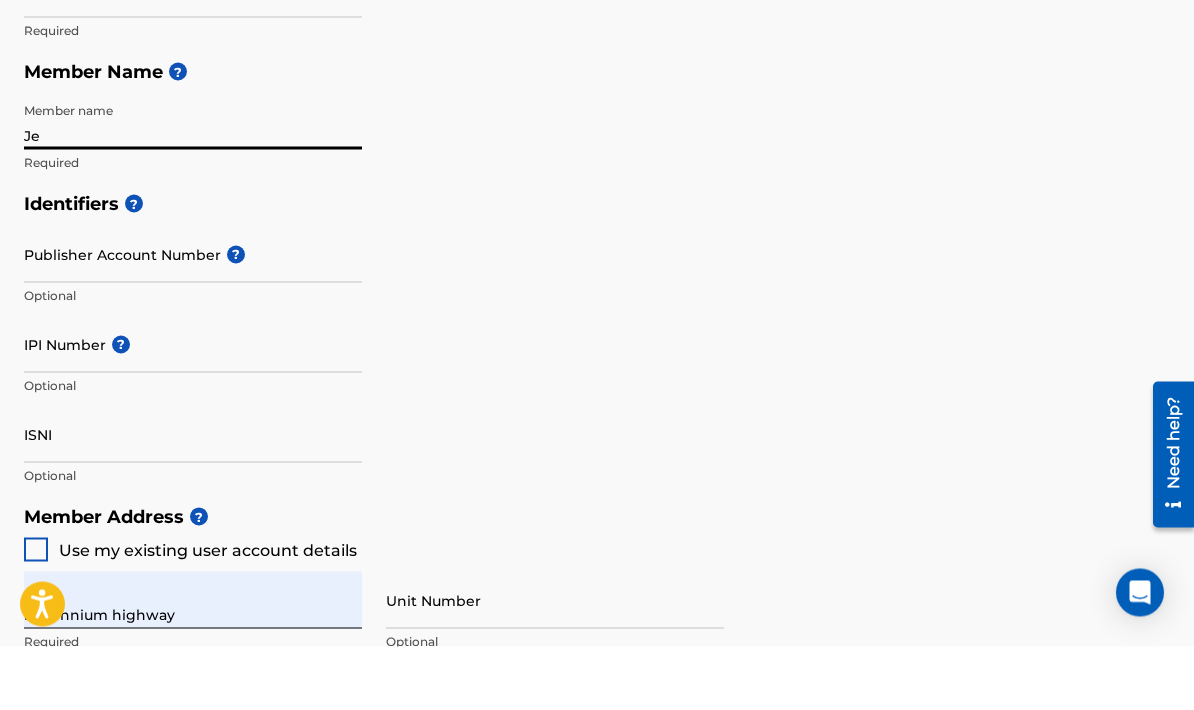 type on "J" 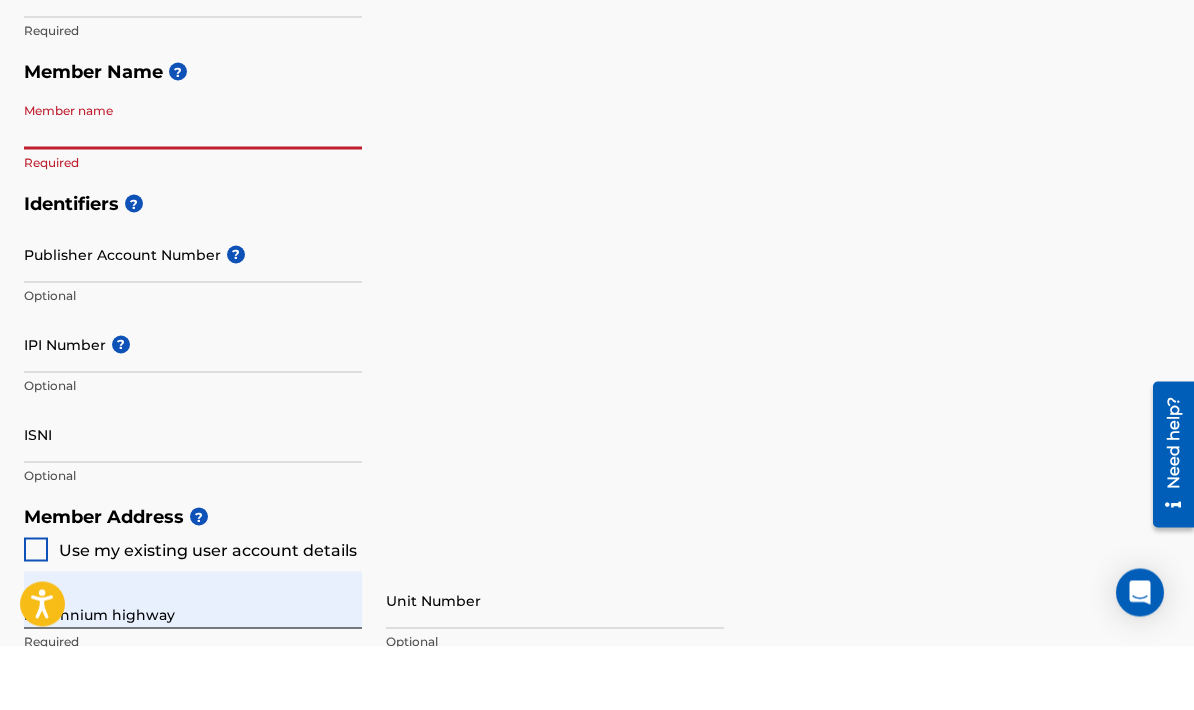 type on "X" 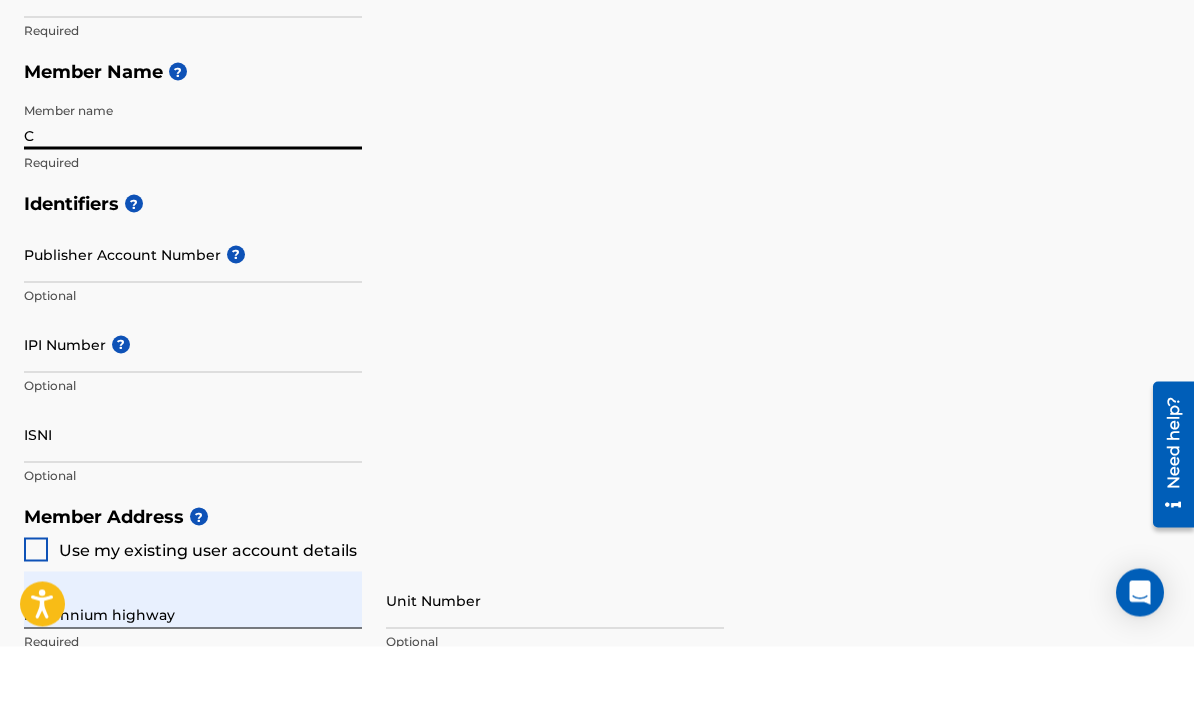 type on "Casie Hype" 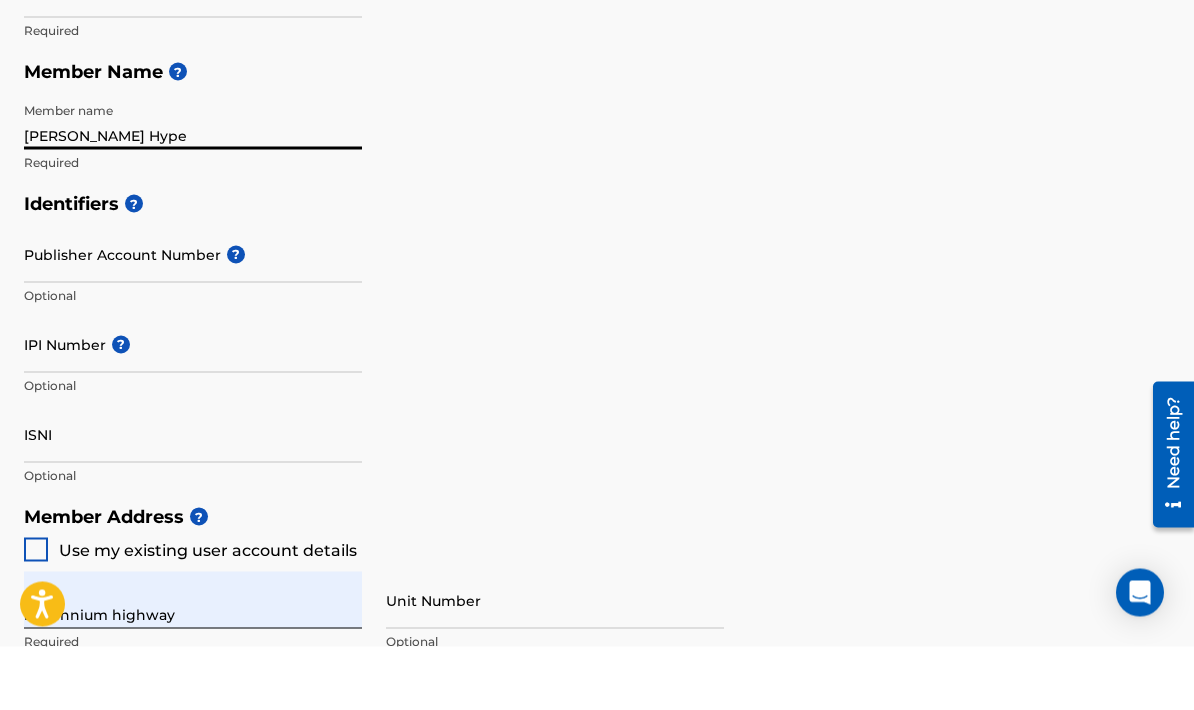 scroll, scrollTop: 507, scrollLeft: 0, axis: vertical 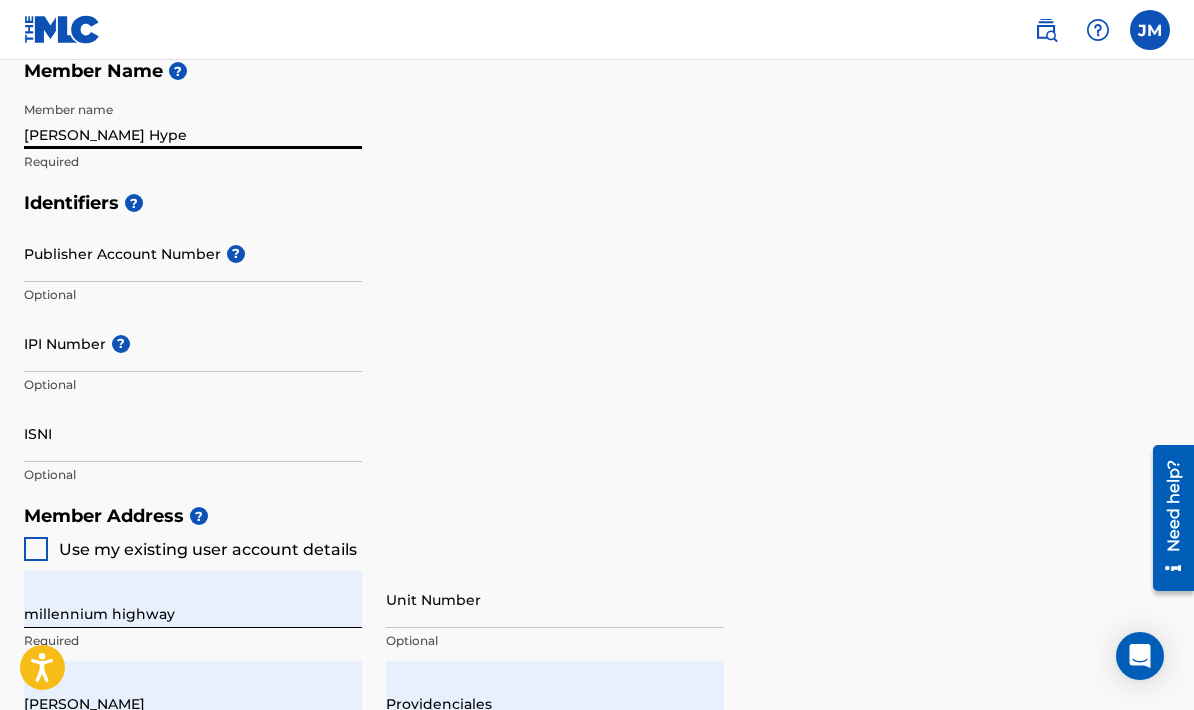 click on "Publisher Account Number ?" at bounding box center [193, 253] 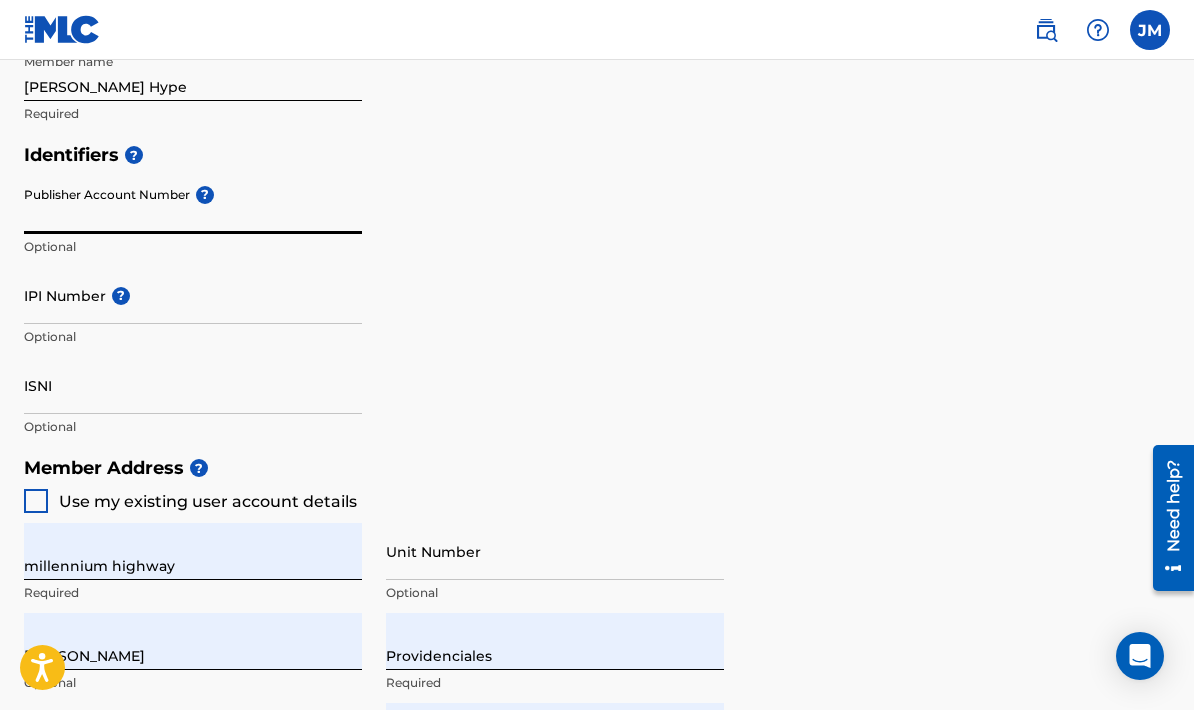 scroll, scrollTop: 556, scrollLeft: 0, axis: vertical 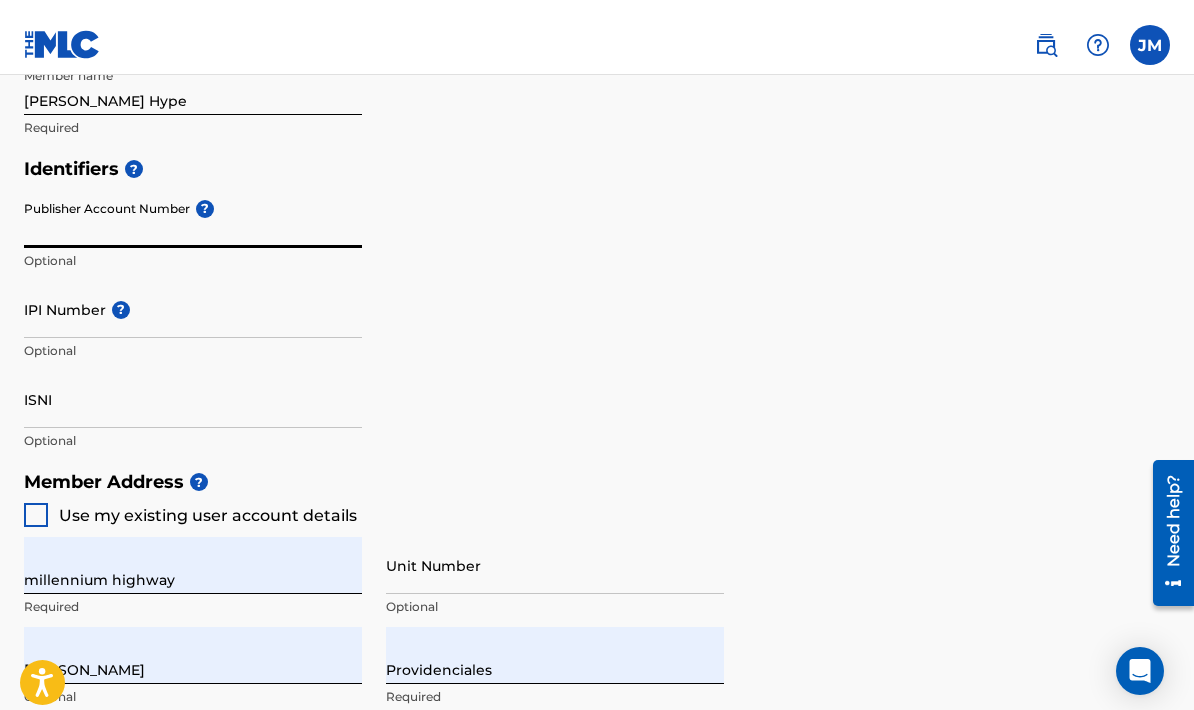 click on "IPI Number ?" at bounding box center (193, 294) 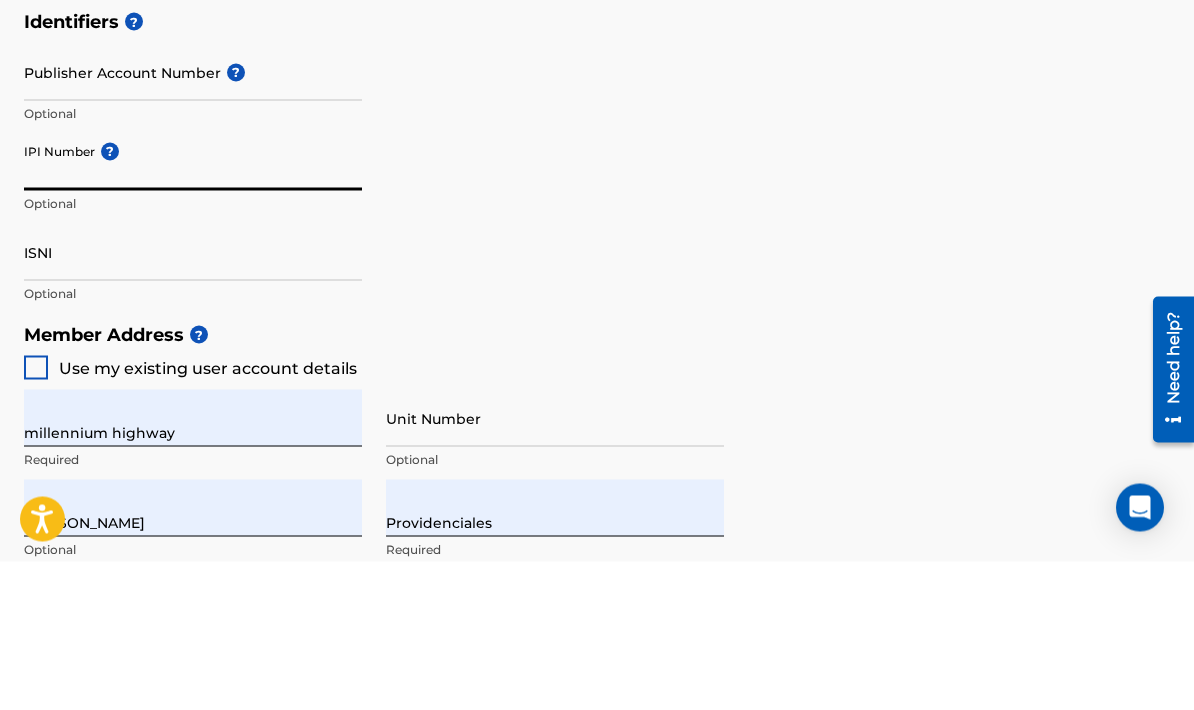 paste on "1300744792" 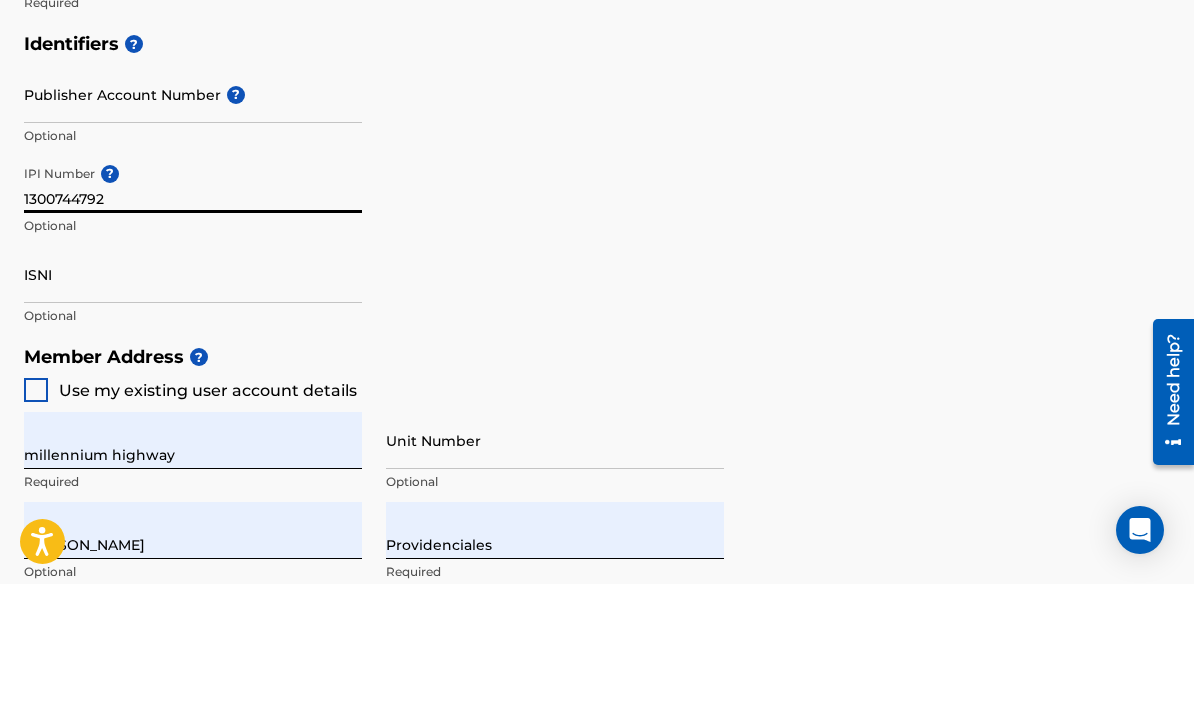 type on "1300744792" 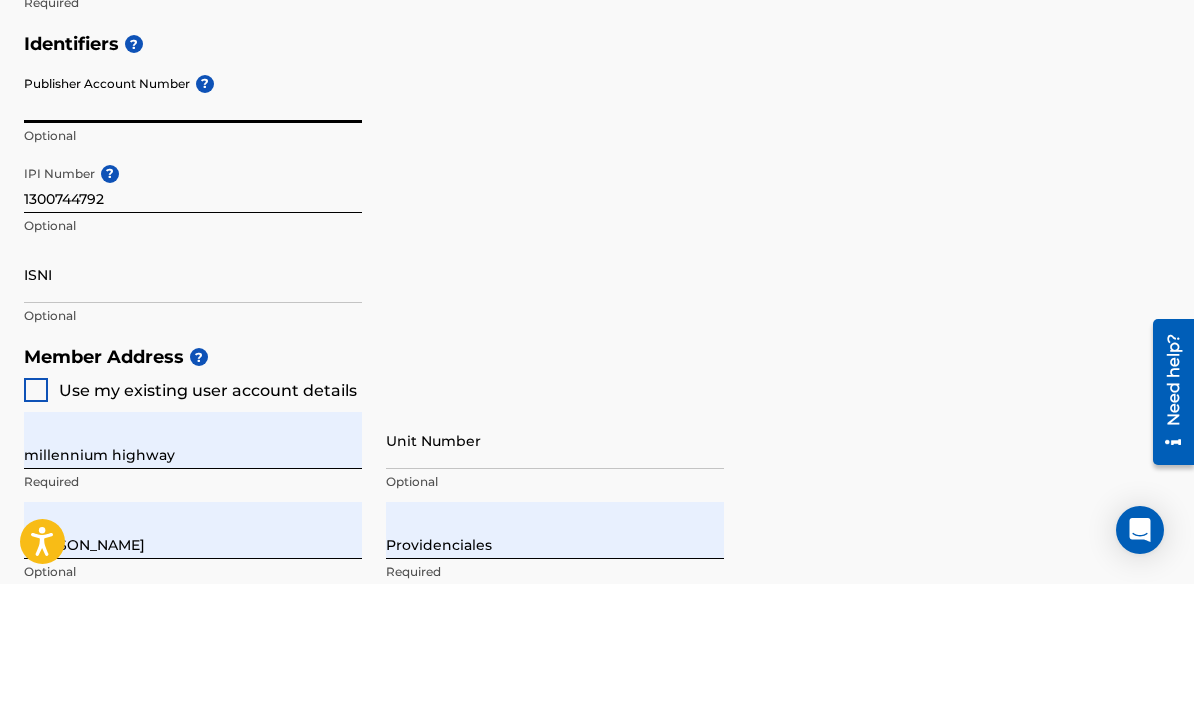 scroll, scrollTop: 667, scrollLeft: 0, axis: vertical 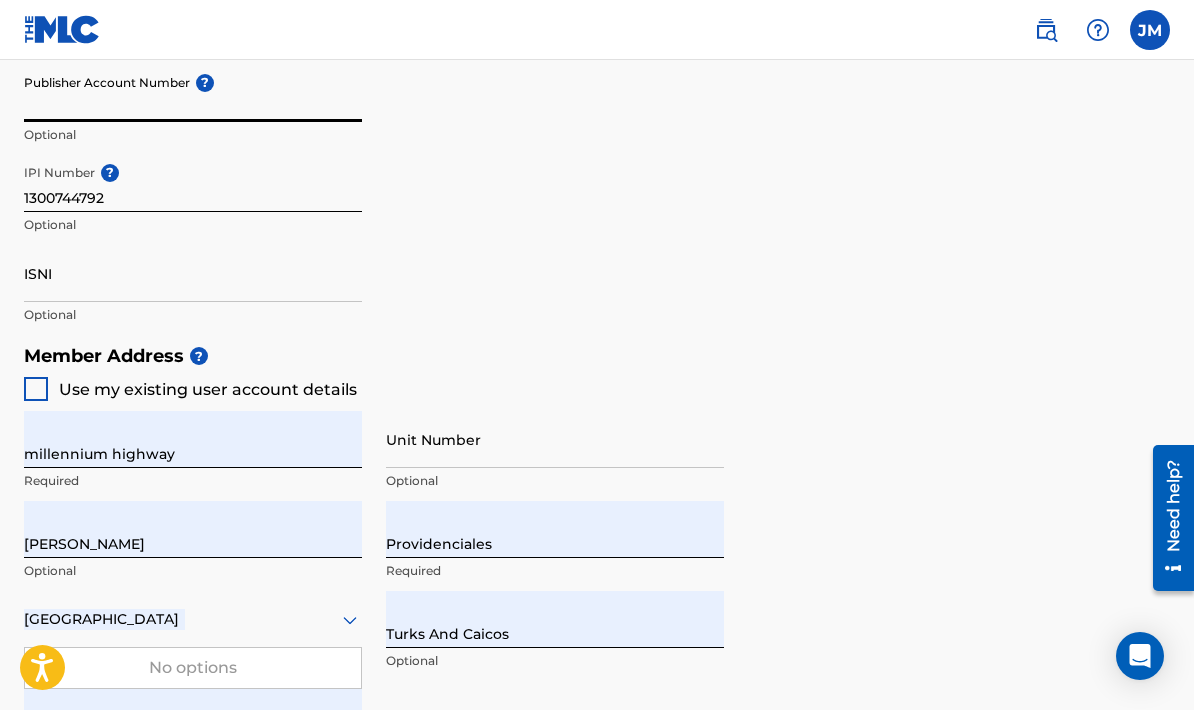 click on "Publisher Account Number ?" at bounding box center (193, 93) 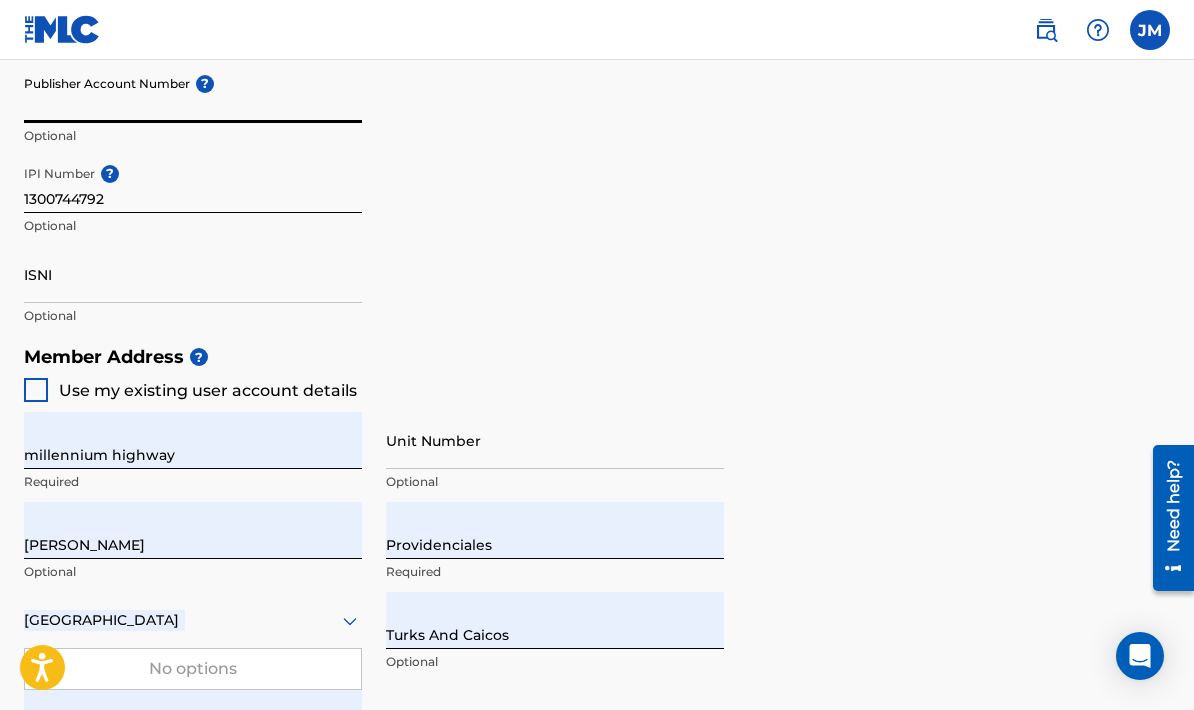 click on "Publisher Account Number ?" at bounding box center [193, 94] 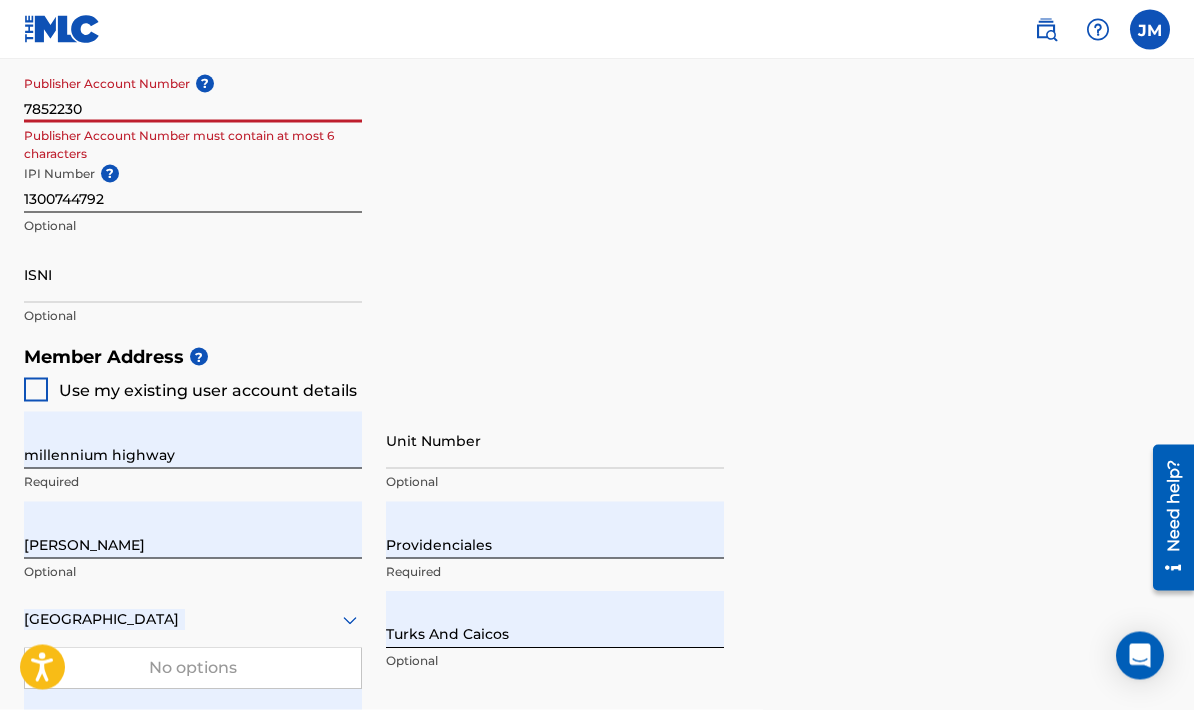 click on "7852230" at bounding box center (193, 94) 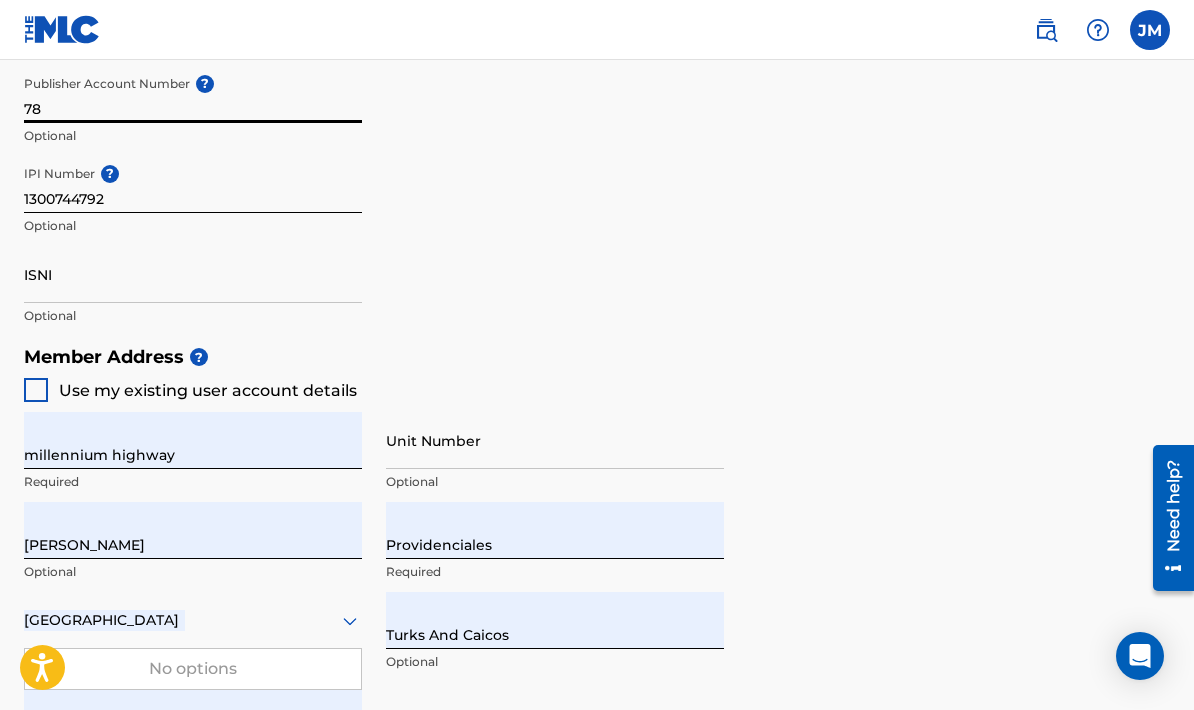 type on "7" 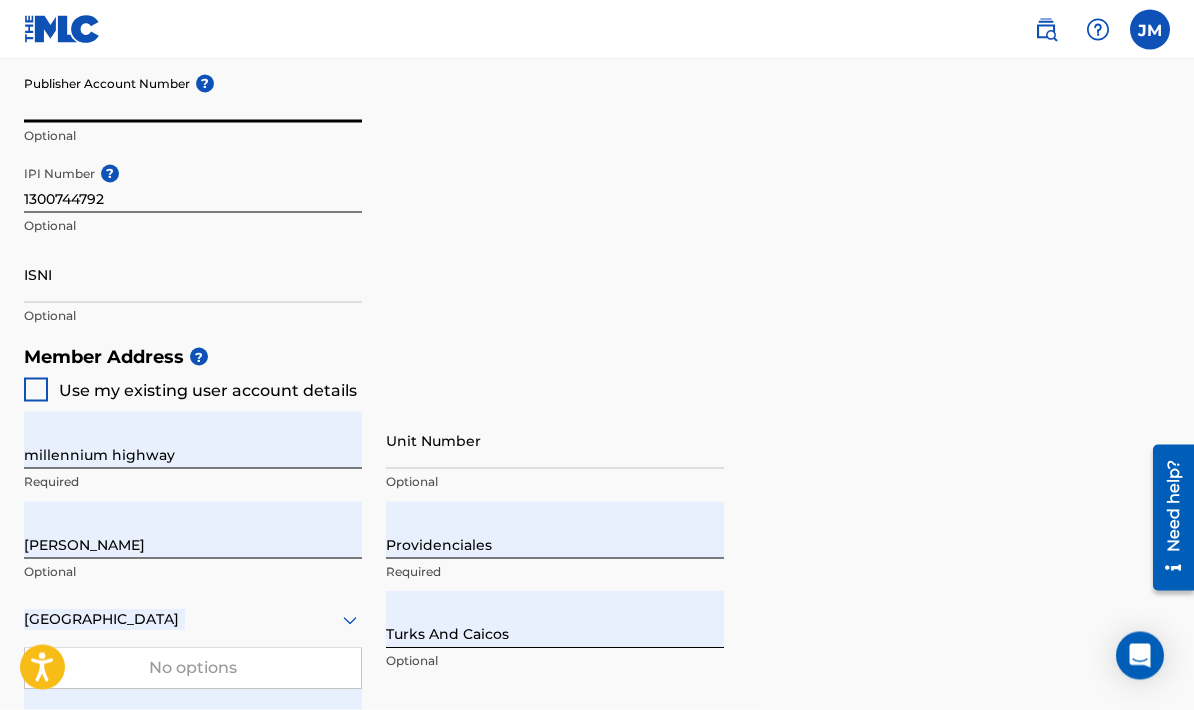 scroll, scrollTop: 667, scrollLeft: 0, axis: vertical 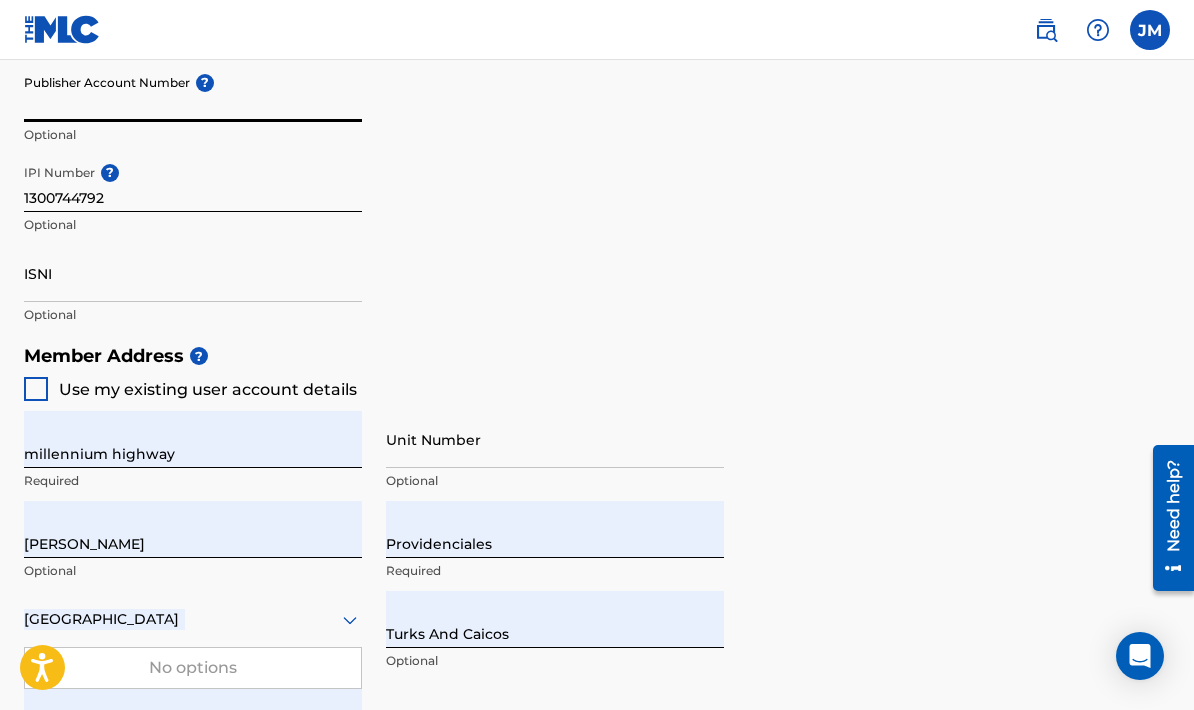 click on "Publisher Account Number ?" at bounding box center [193, 93] 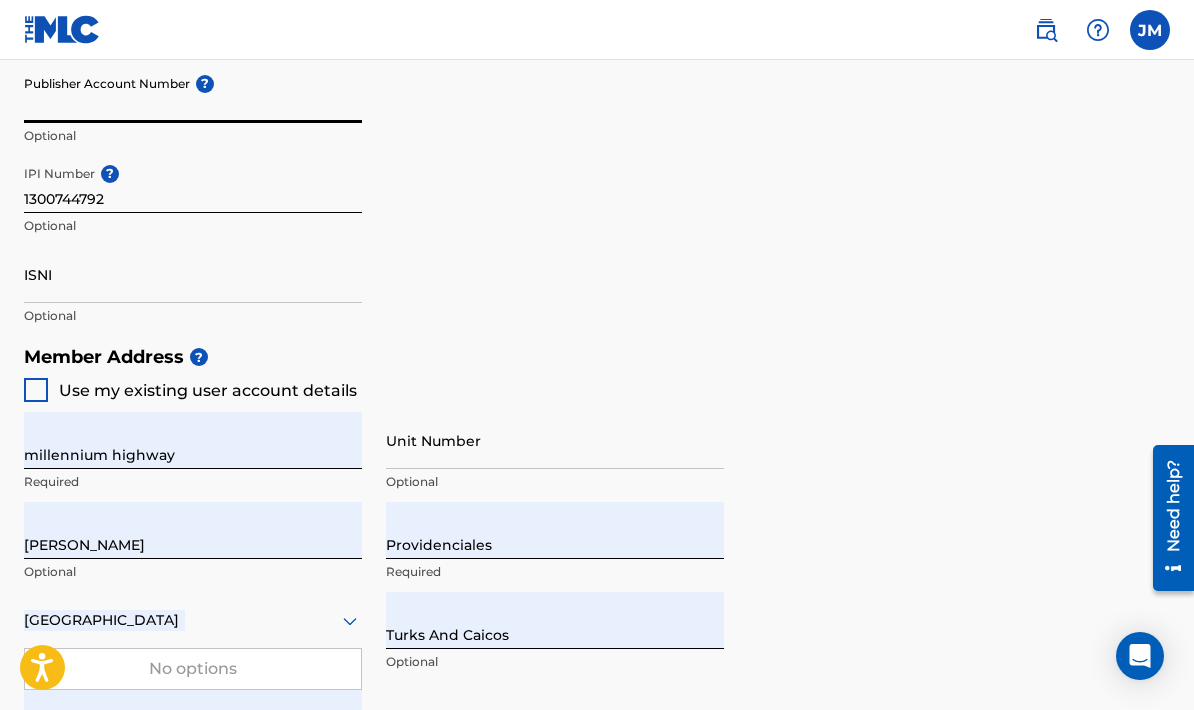 paste on "1300744792" 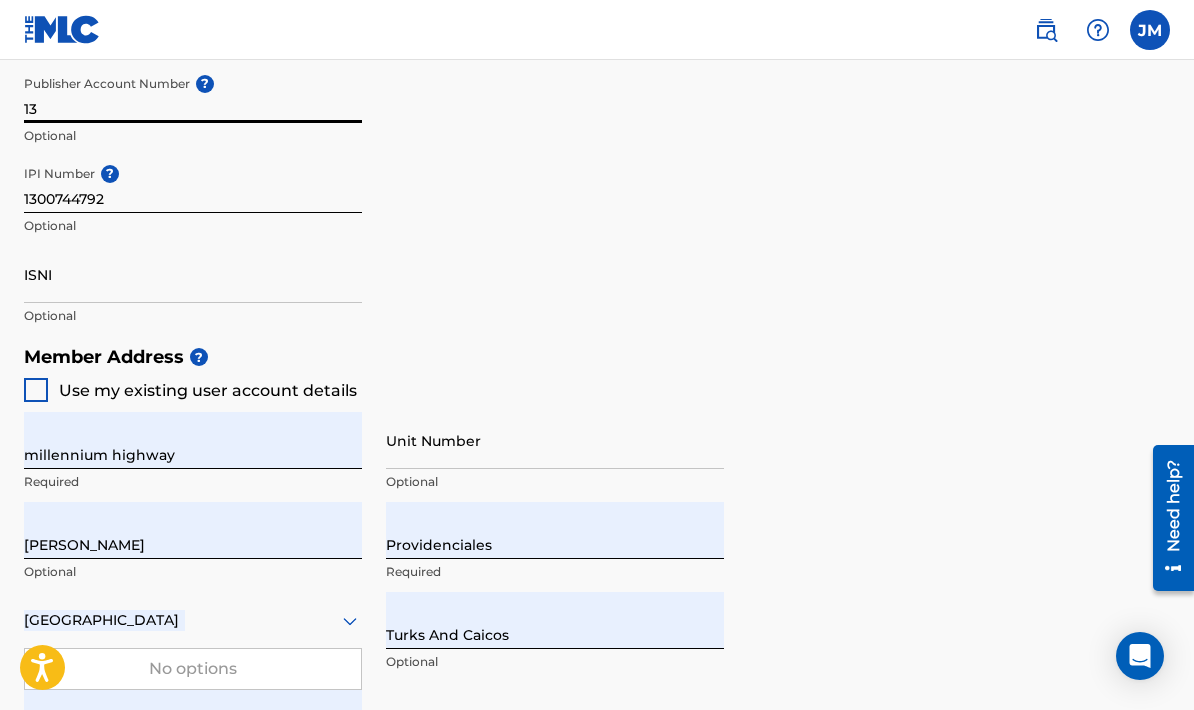type on "1" 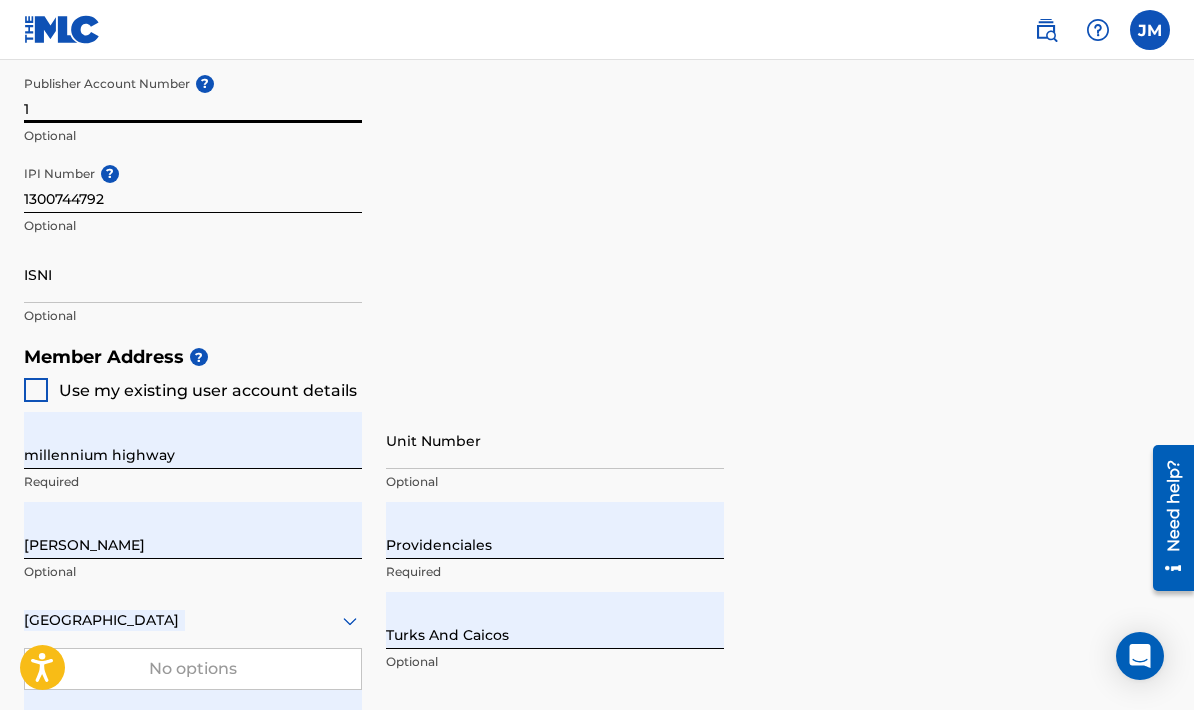 type 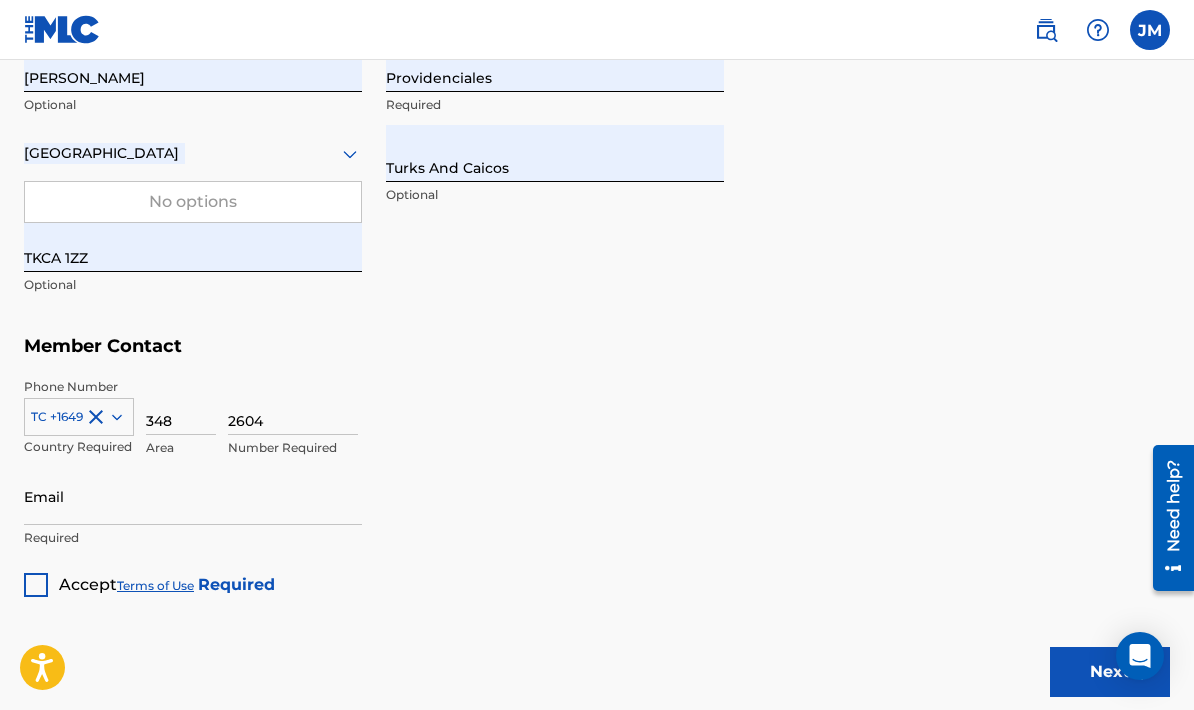 scroll, scrollTop: 1183, scrollLeft: 0, axis: vertical 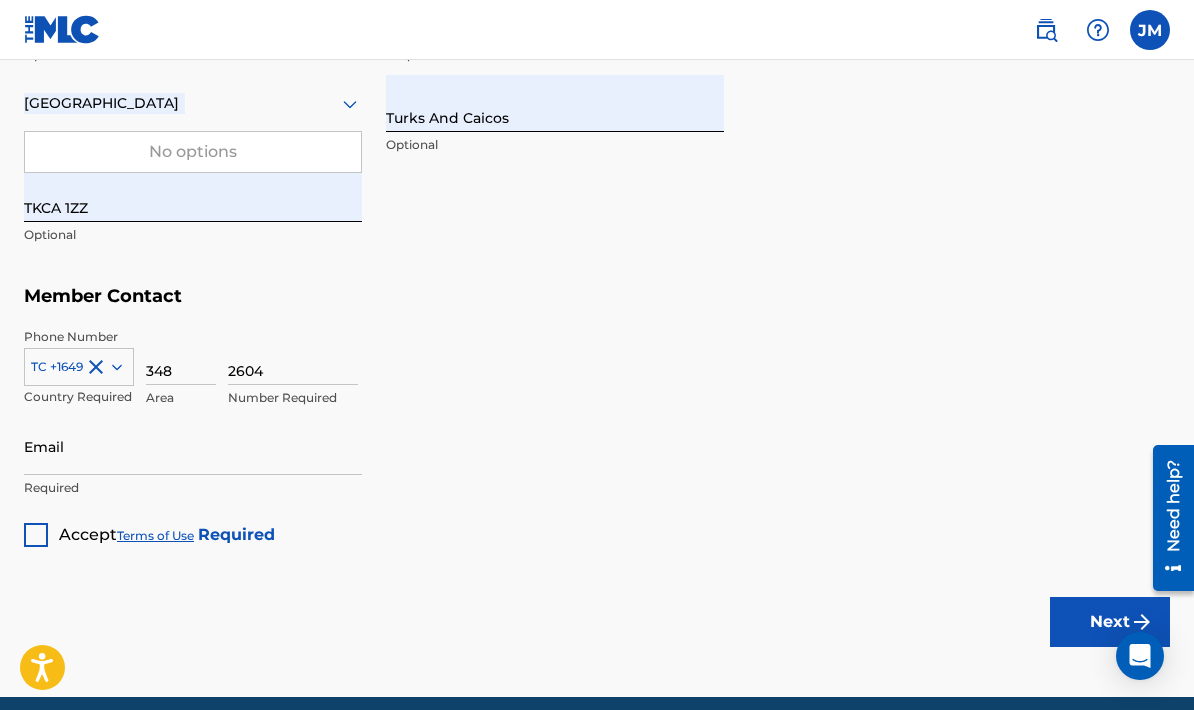 click at bounding box center (36, 535) 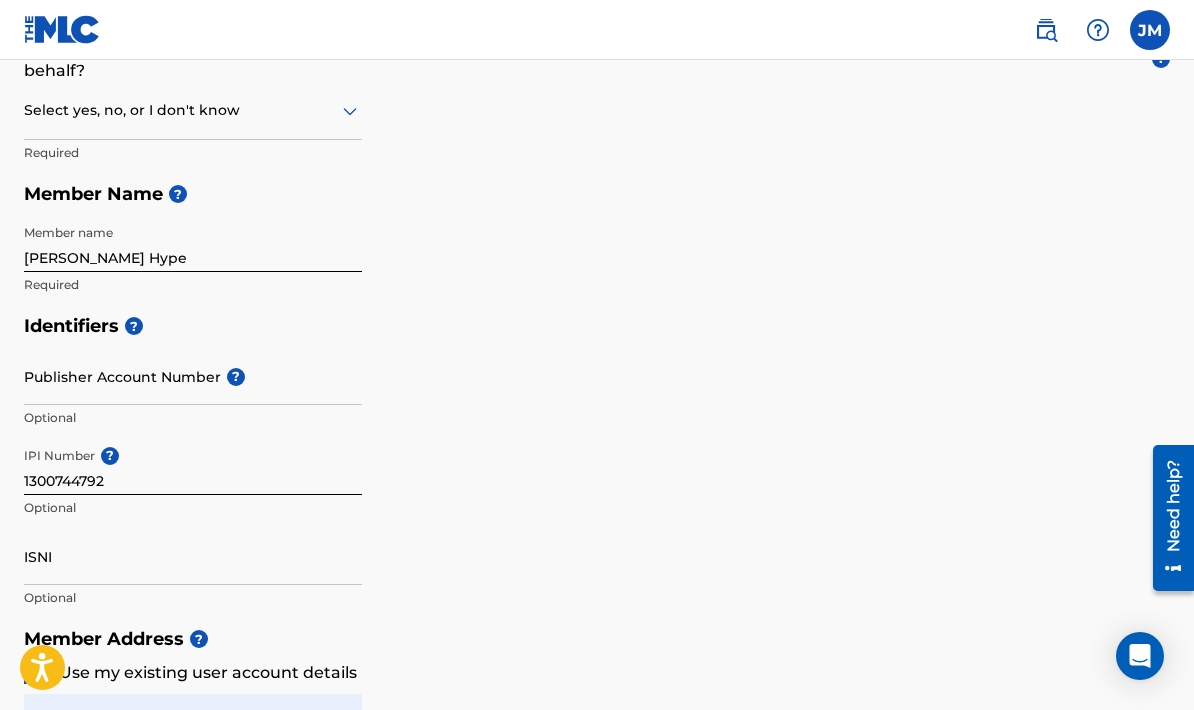 scroll, scrollTop: 385, scrollLeft: 0, axis: vertical 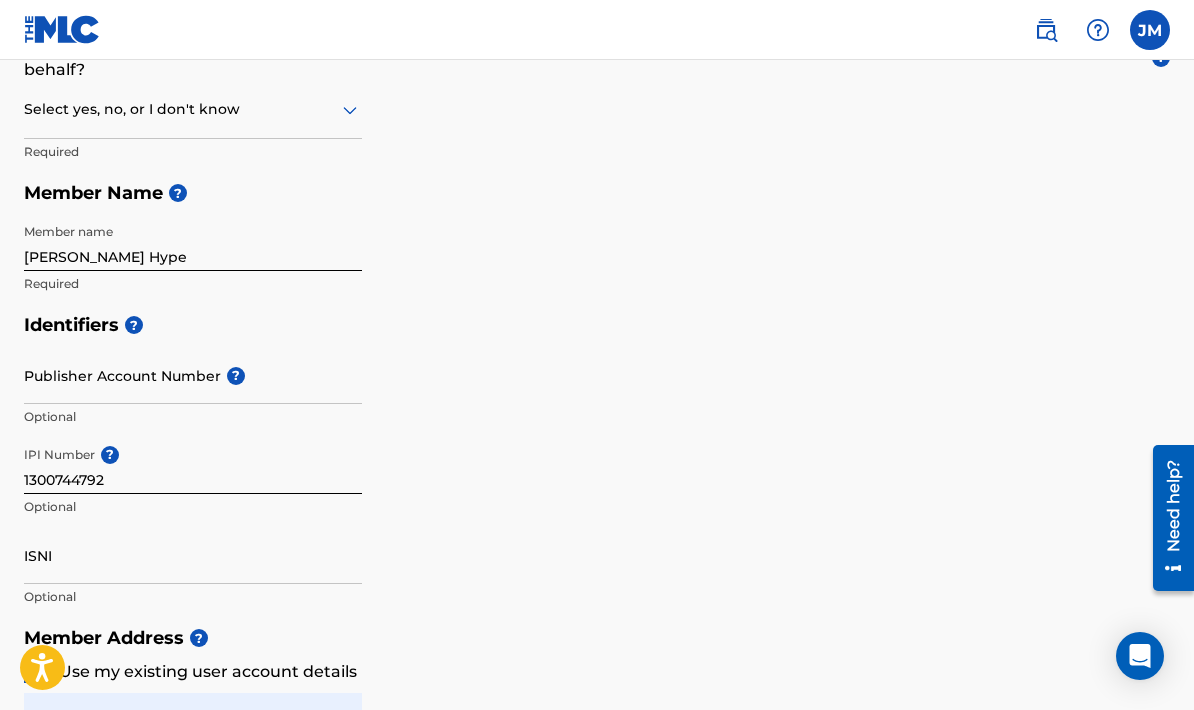 click on "?" at bounding box center (236, 376) 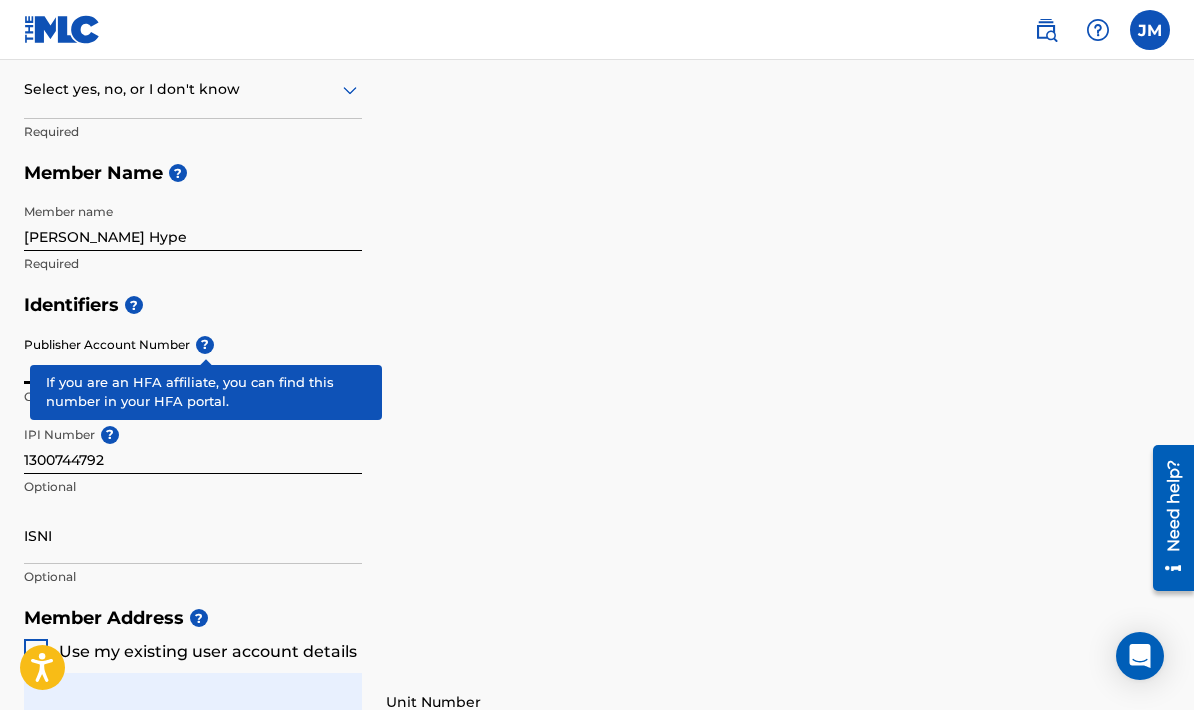 scroll, scrollTop: 403, scrollLeft: 0, axis: vertical 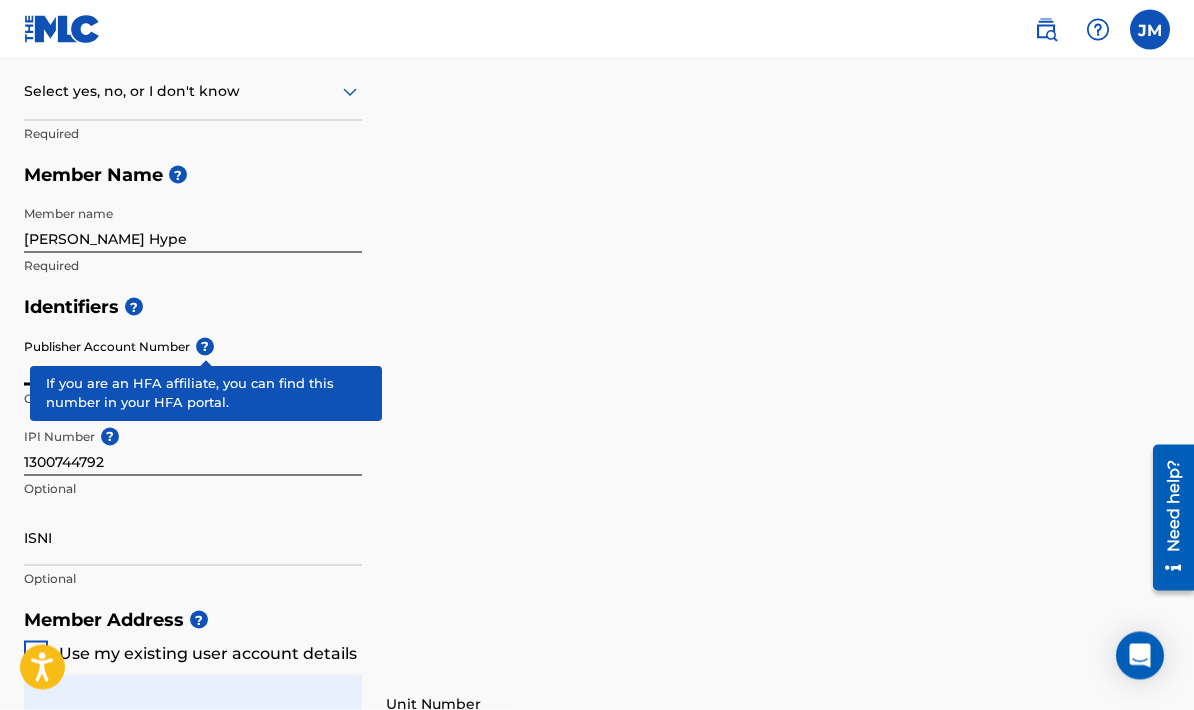 click on "1300744792" at bounding box center [193, 447] 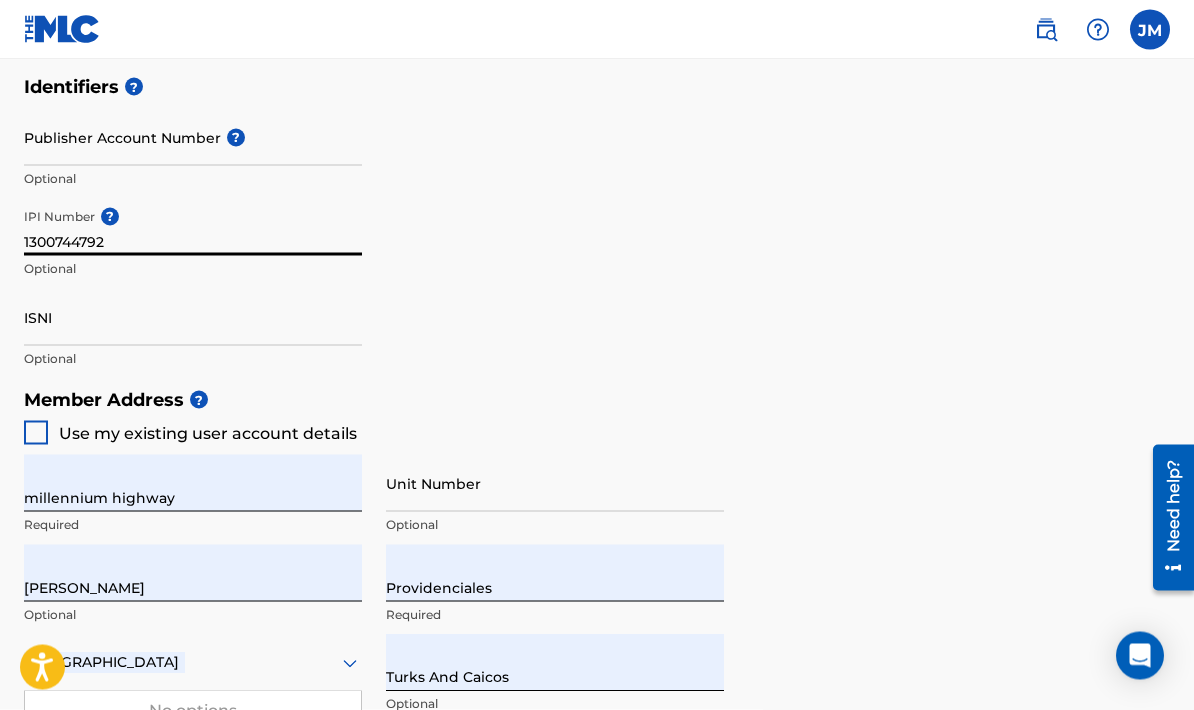 scroll, scrollTop: 624, scrollLeft: 0, axis: vertical 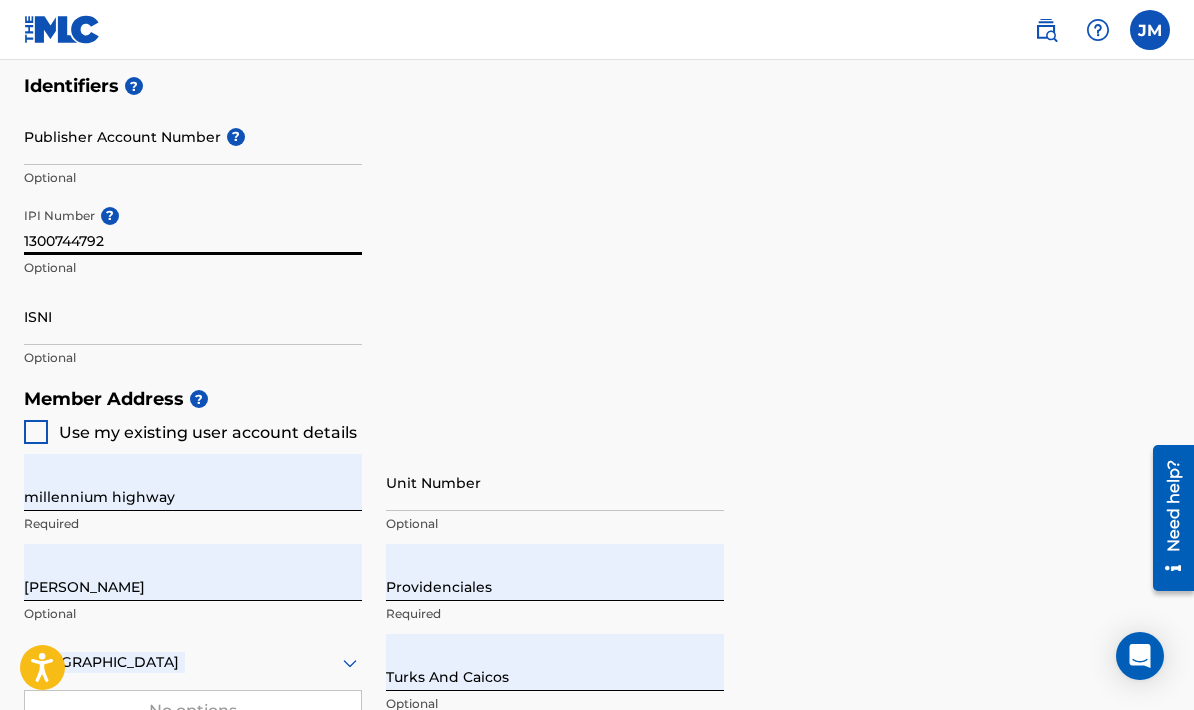 click on "Use my existing user account details" at bounding box center [208, 432] 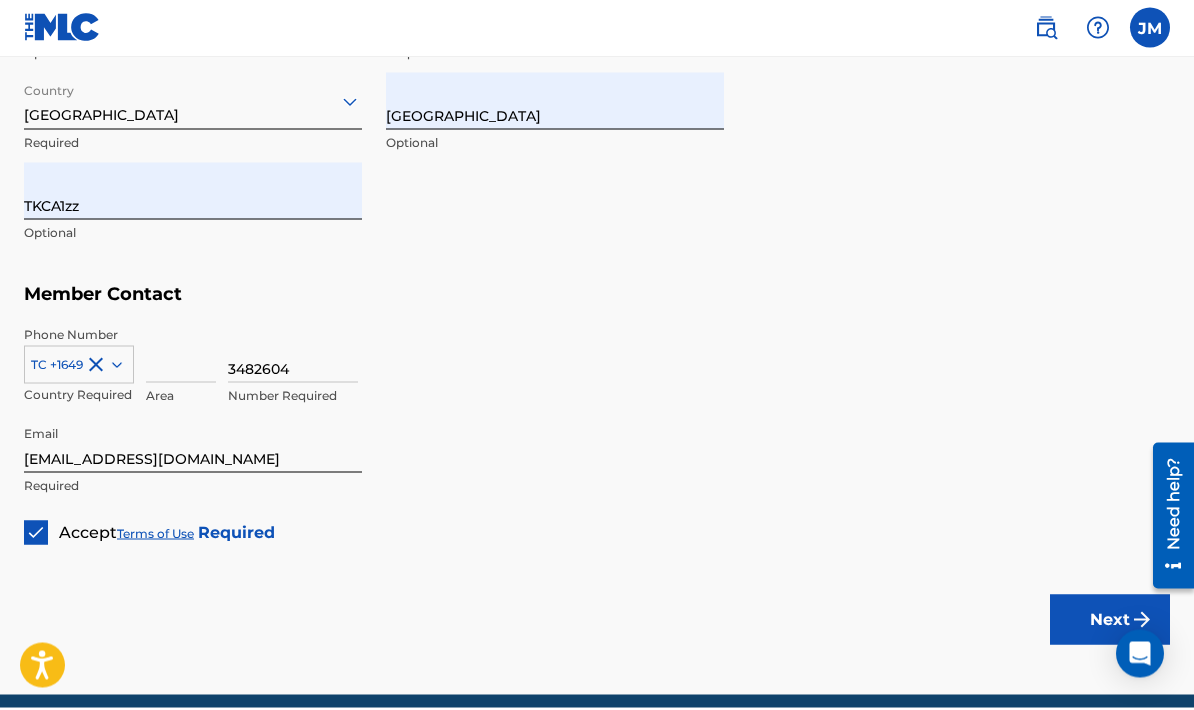 scroll, scrollTop: 1183, scrollLeft: 0, axis: vertical 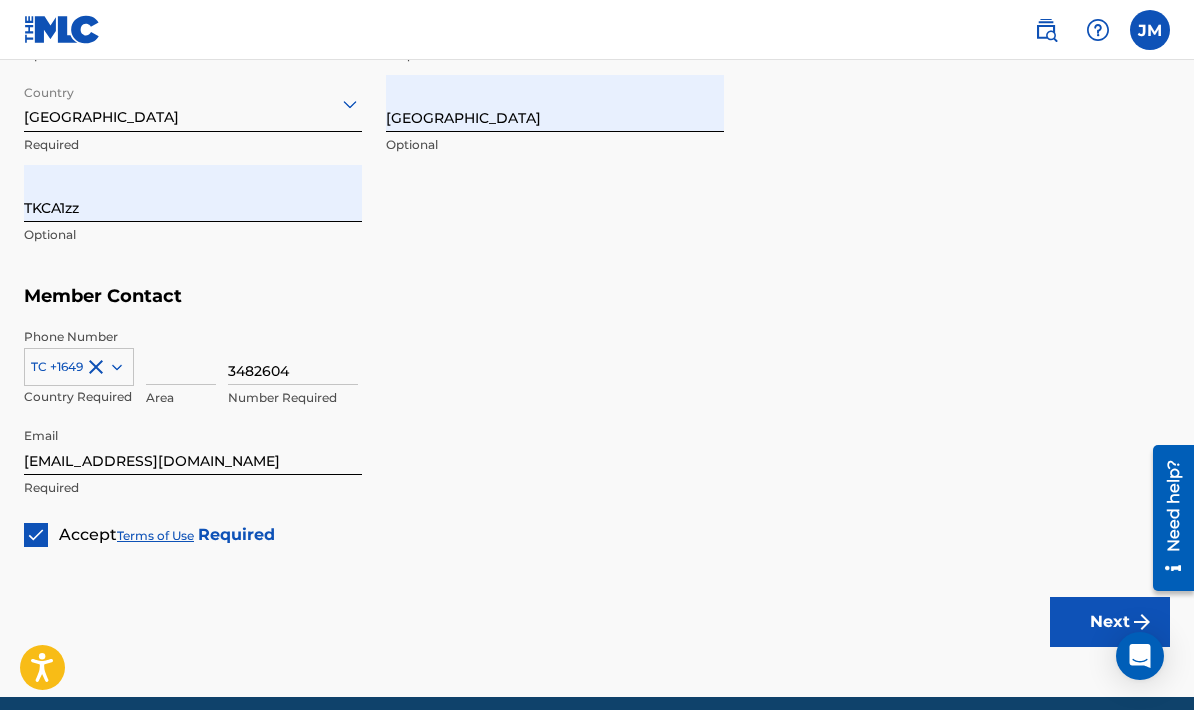 click at bounding box center [181, 356] 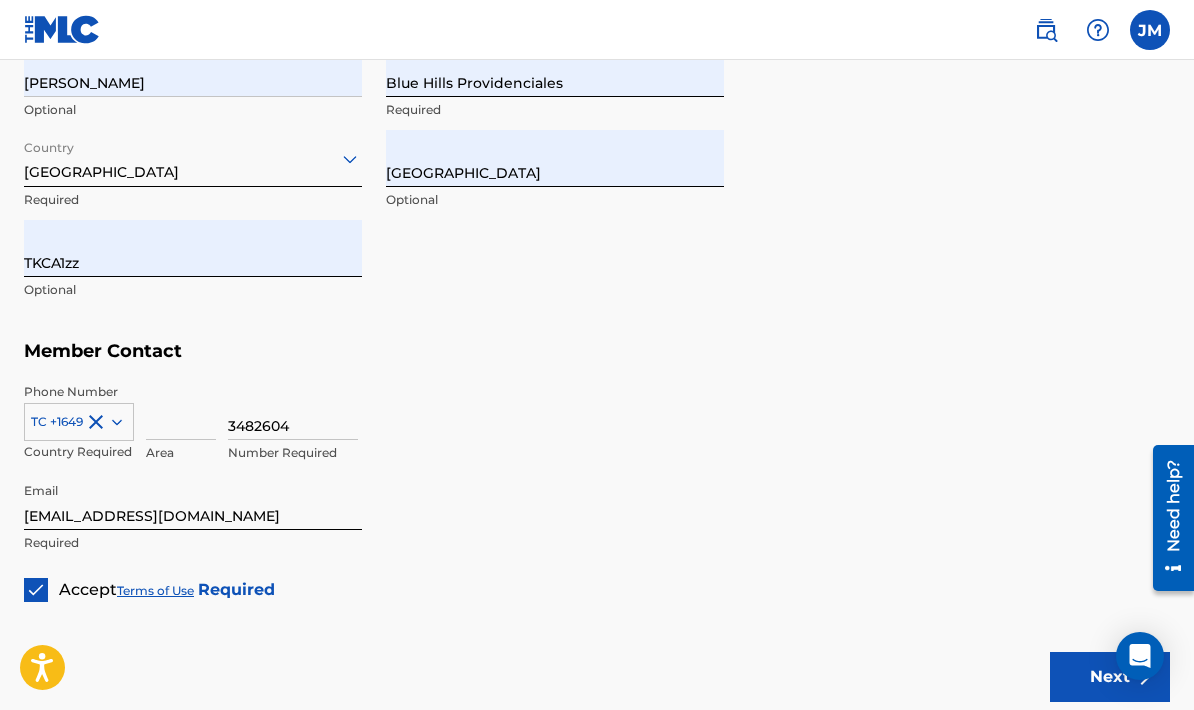 scroll, scrollTop: 1183, scrollLeft: 0, axis: vertical 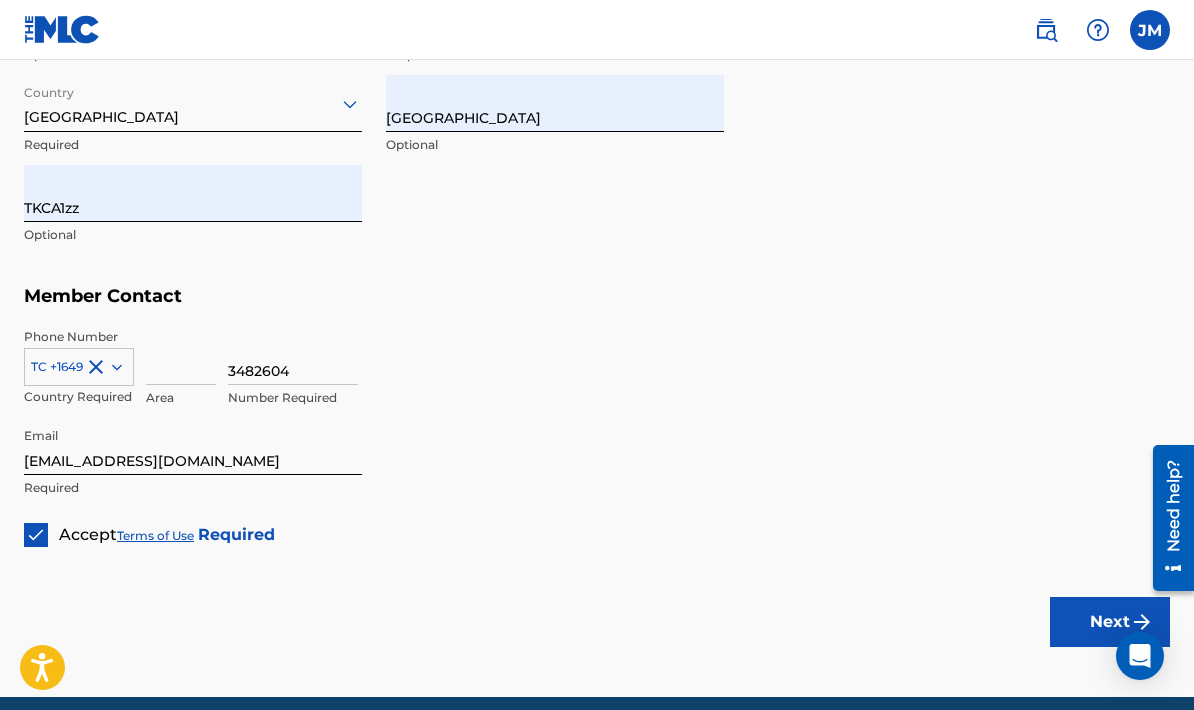 click on "Next" at bounding box center (1110, 622) 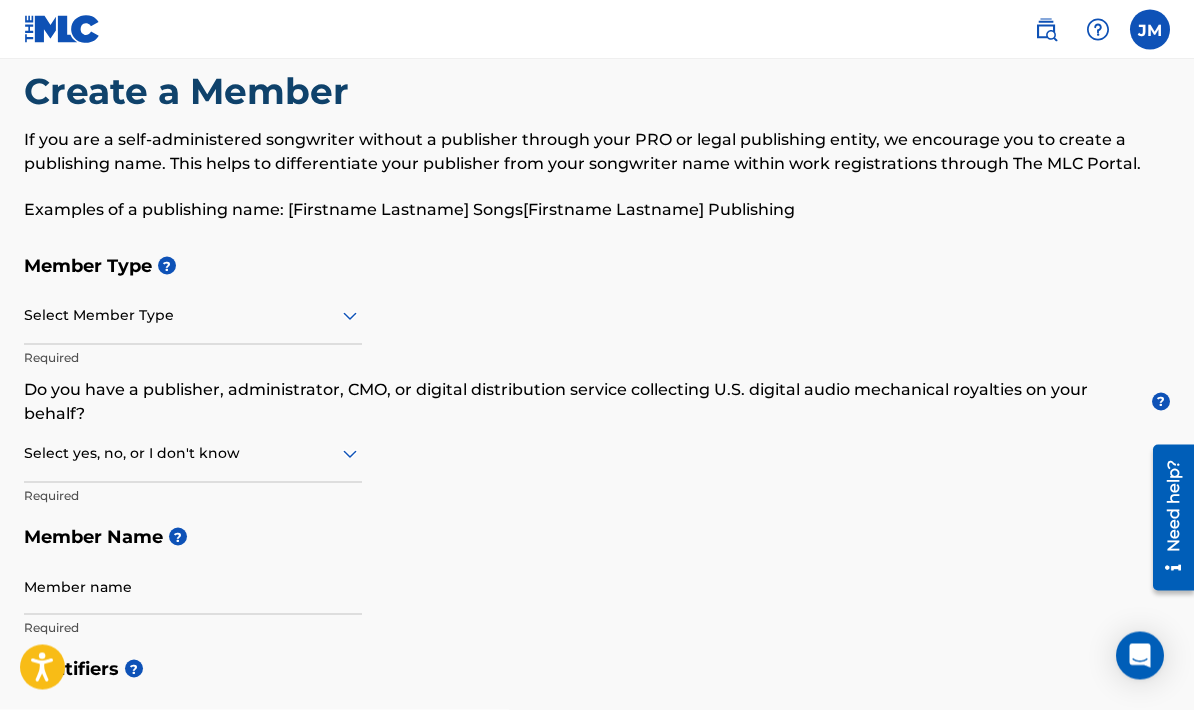 scroll, scrollTop: 0, scrollLeft: 0, axis: both 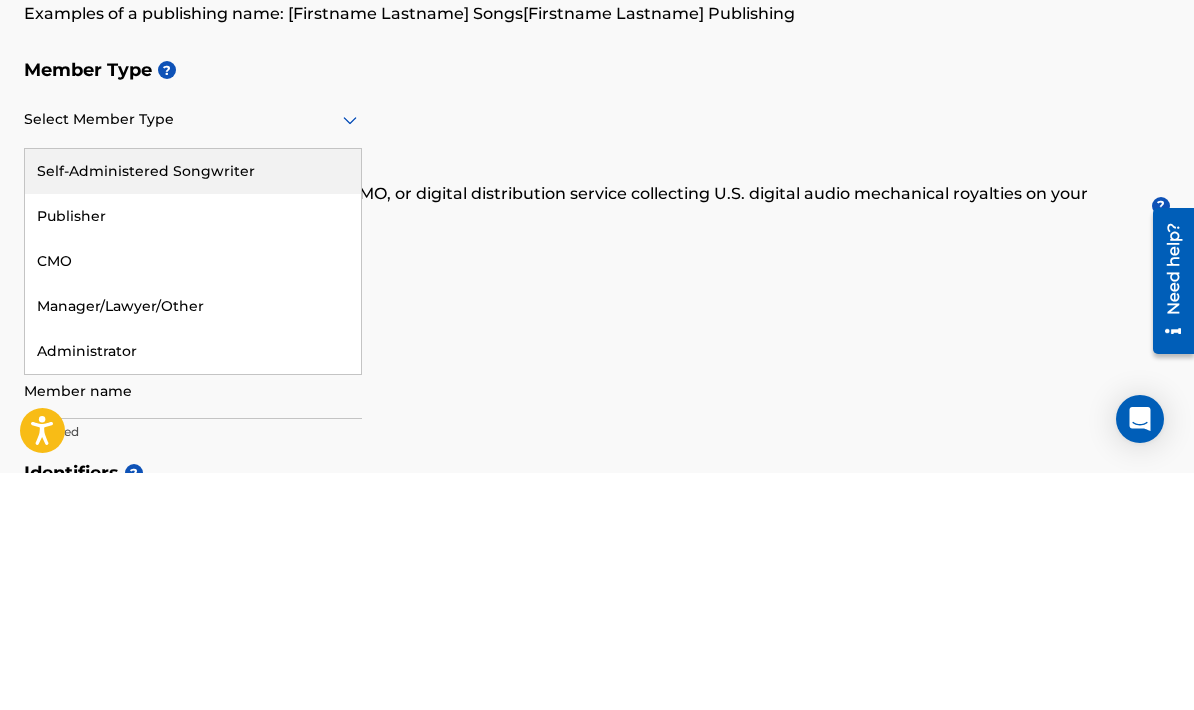 click on "Self-Administered Songwriter" at bounding box center (193, 408) 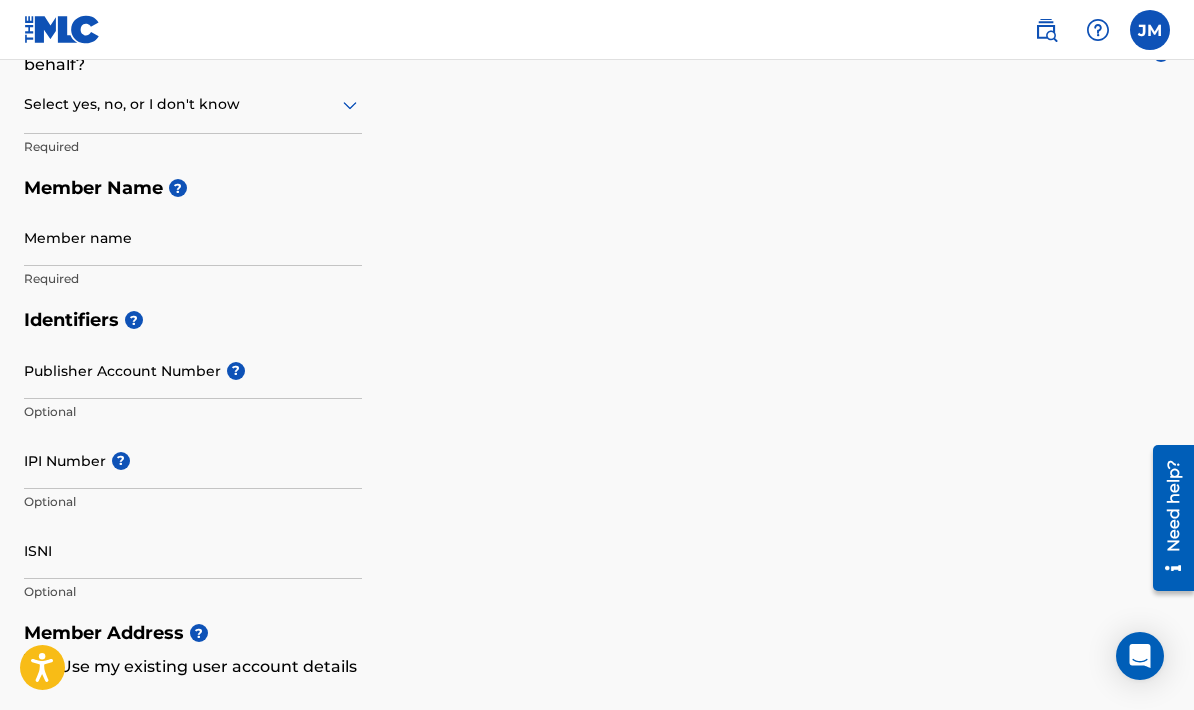 scroll, scrollTop: 377, scrollLeft: 0, axis: vertical 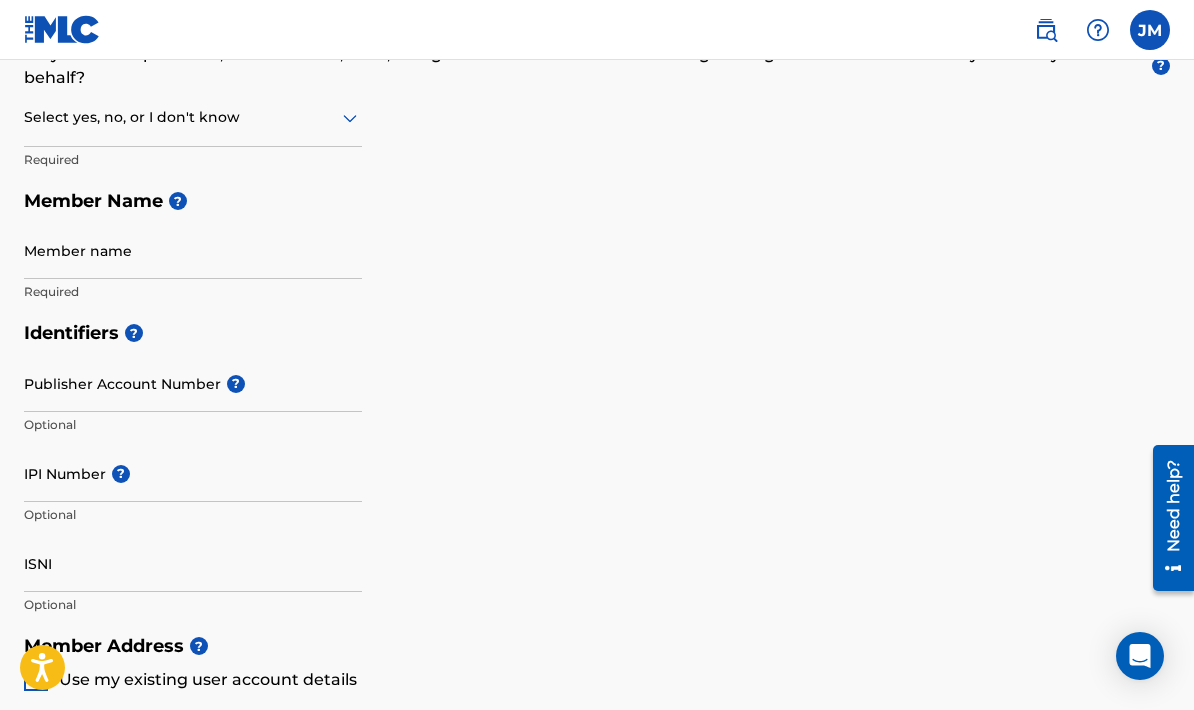 click on "Member name" at bounding box center (193, 250) 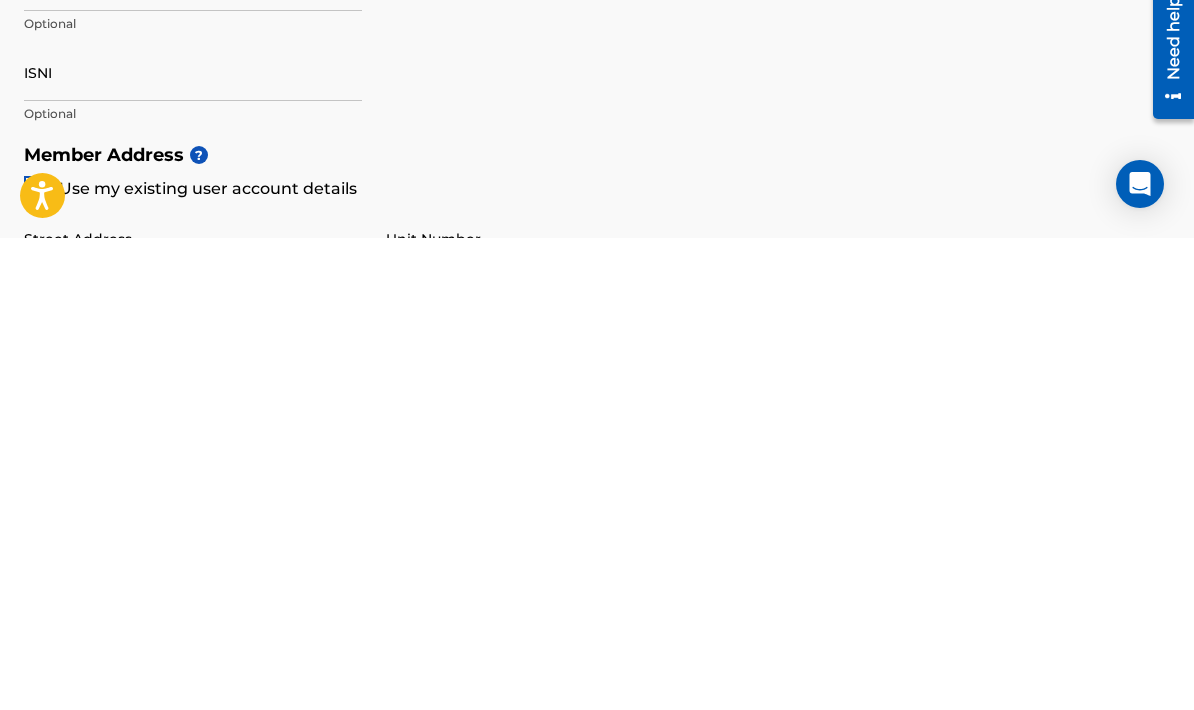 scroll, scrollTop: 431, scrollLeft: 0, axis: vertical 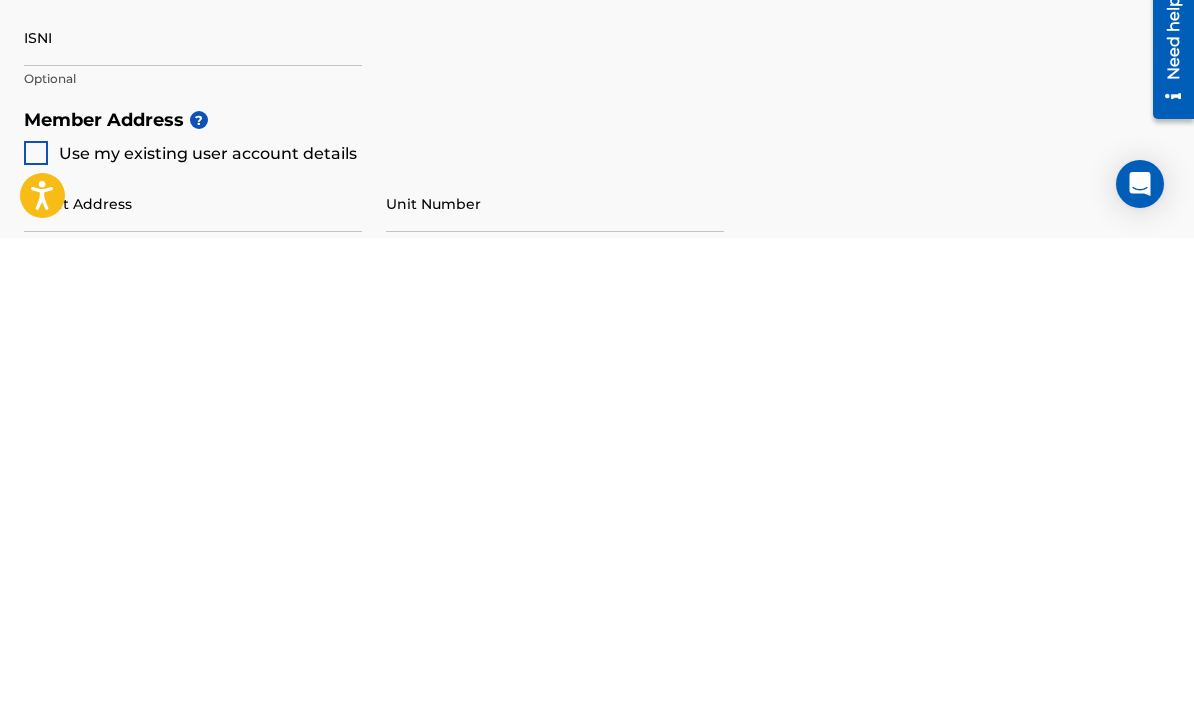 type on "Casie Hype" 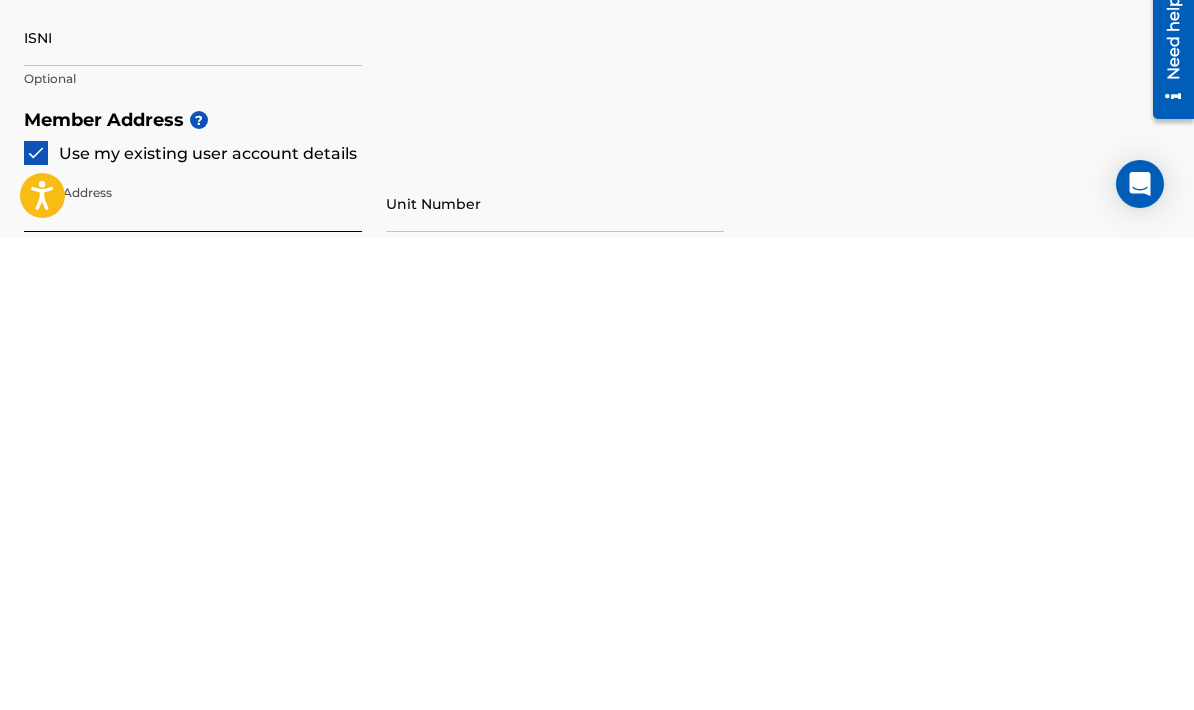 type on "Millennium highway" 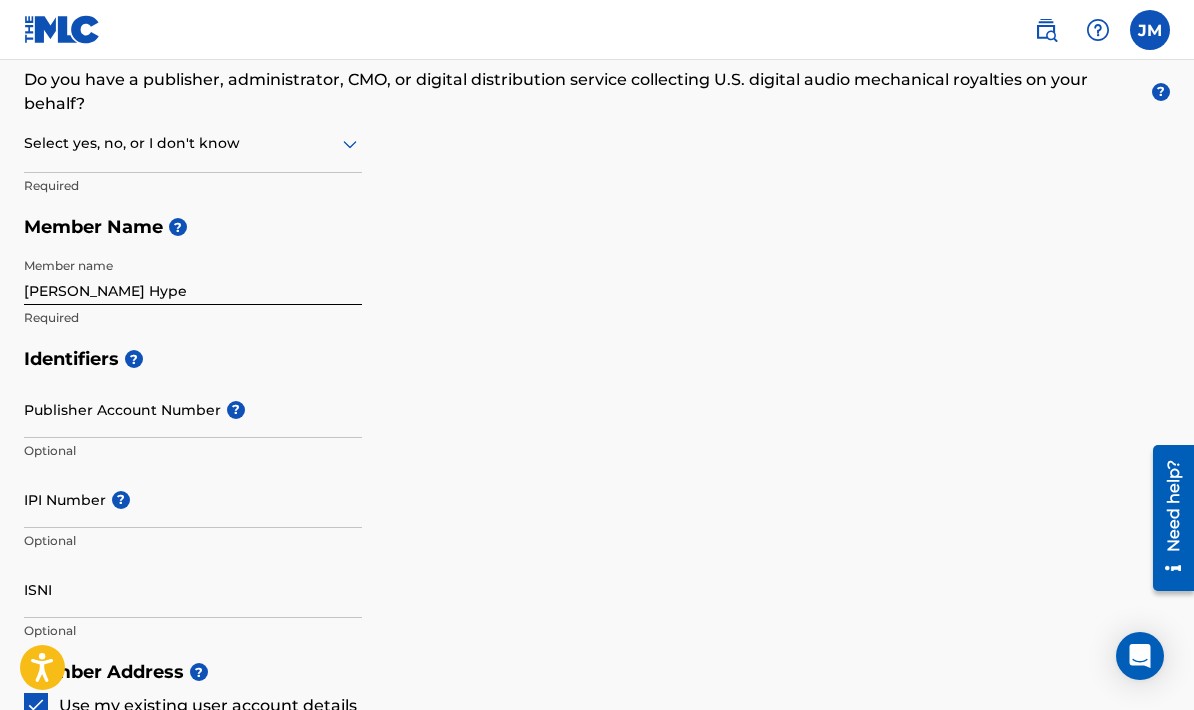 scroll, scrollTop: 350, scrollLeft: 0, axis: vertical 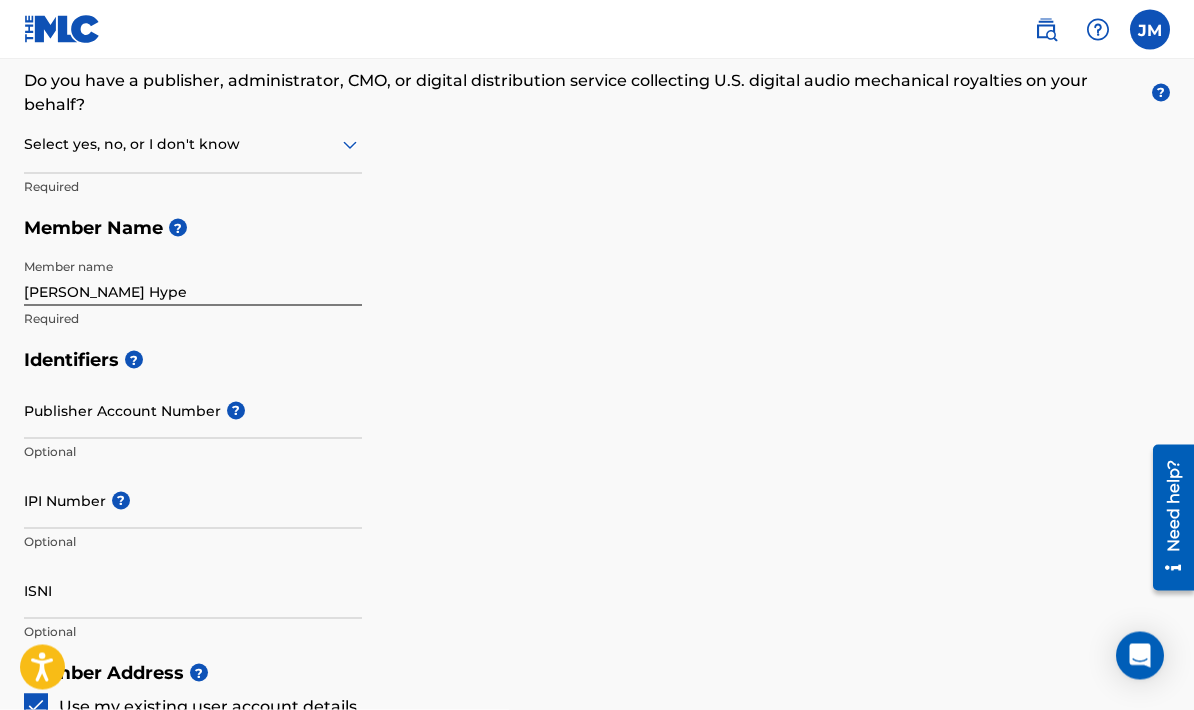 click on "IPI Number ?" at bounding box center [193, 500] 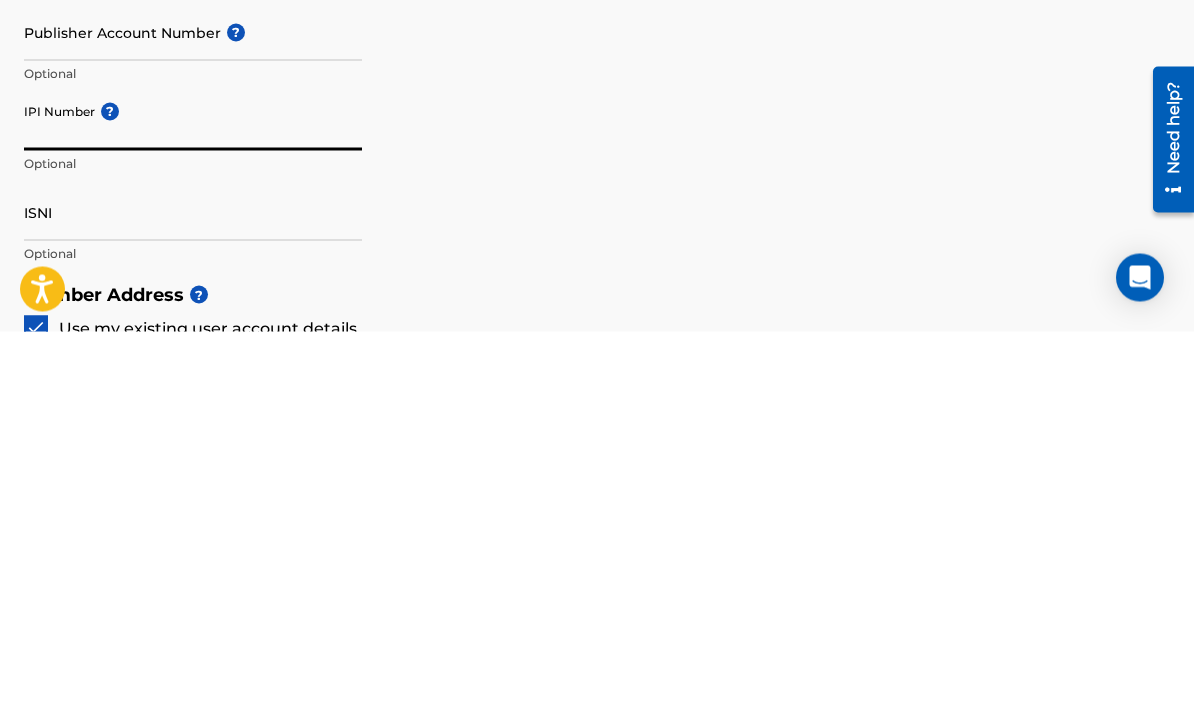click on "IPI Number ?" at bounding box center [193, 500] 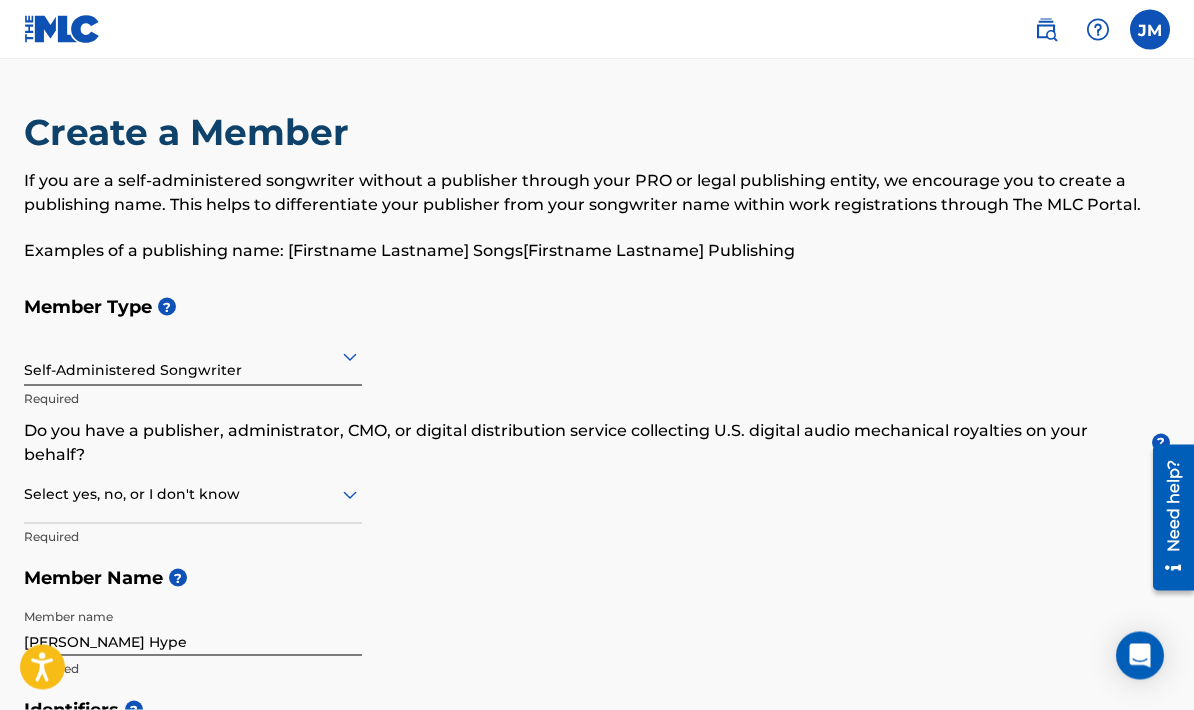 scroll, scrollTop: 2, scrollLeft: 0, axis: vertical 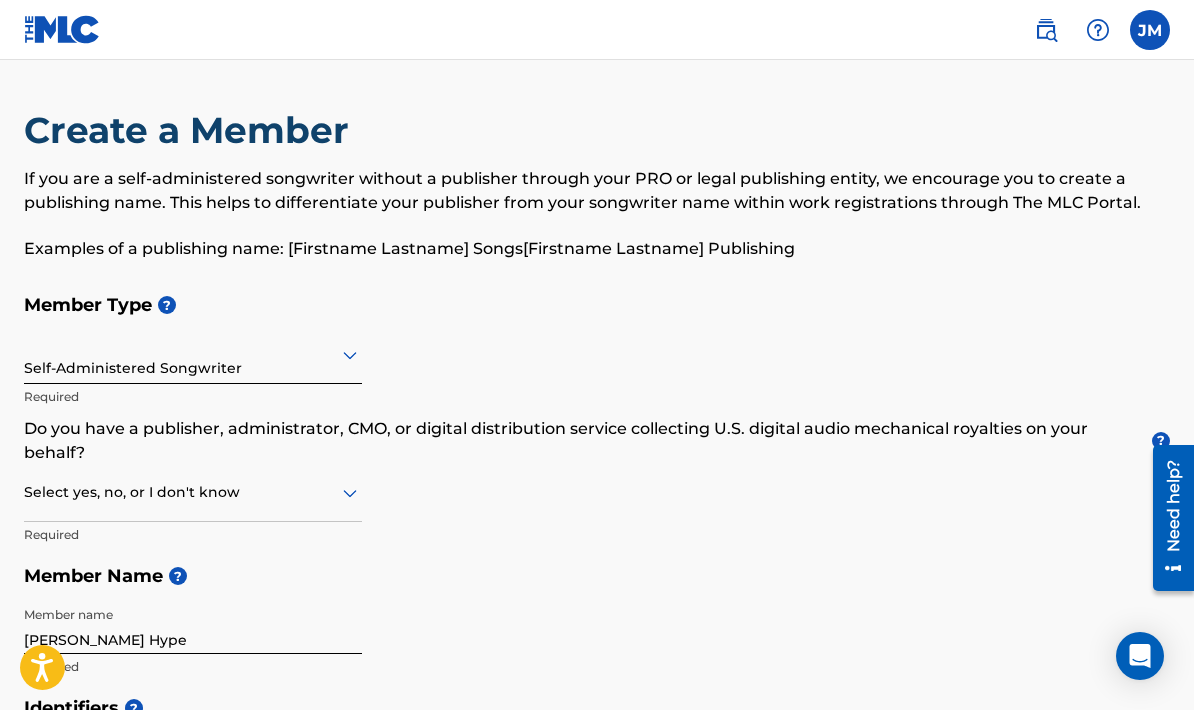 type on "1300744792" 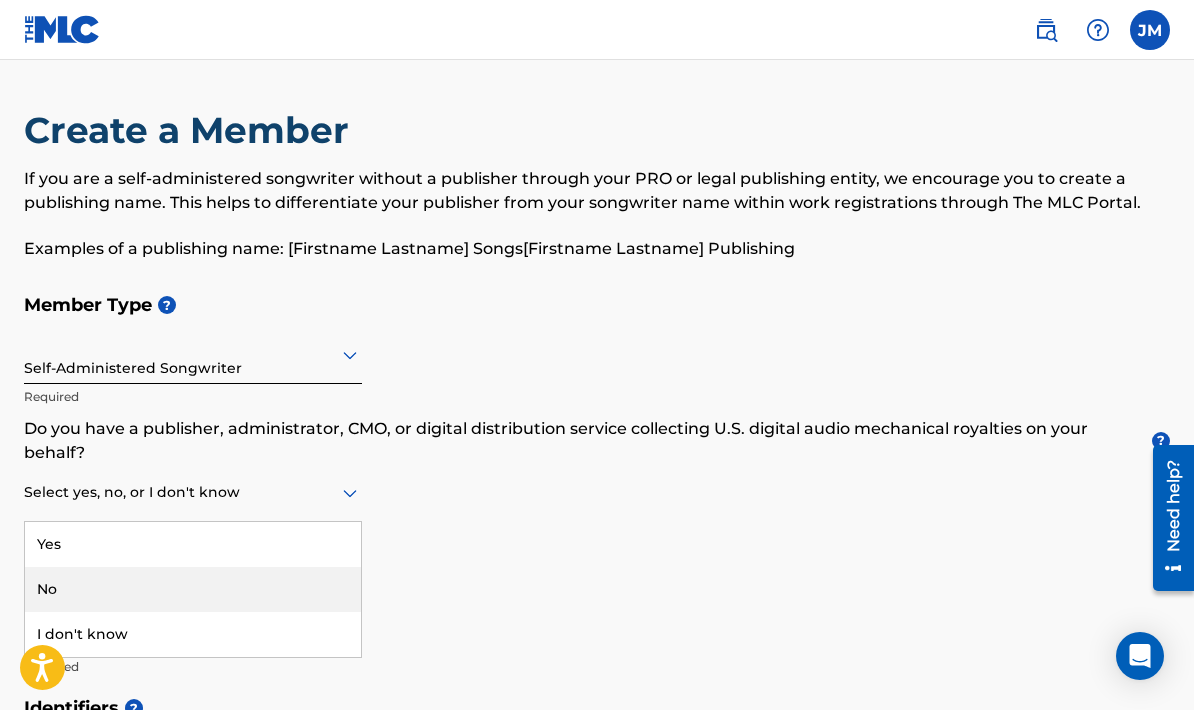 click on "No" at bounding box center (193, 589) 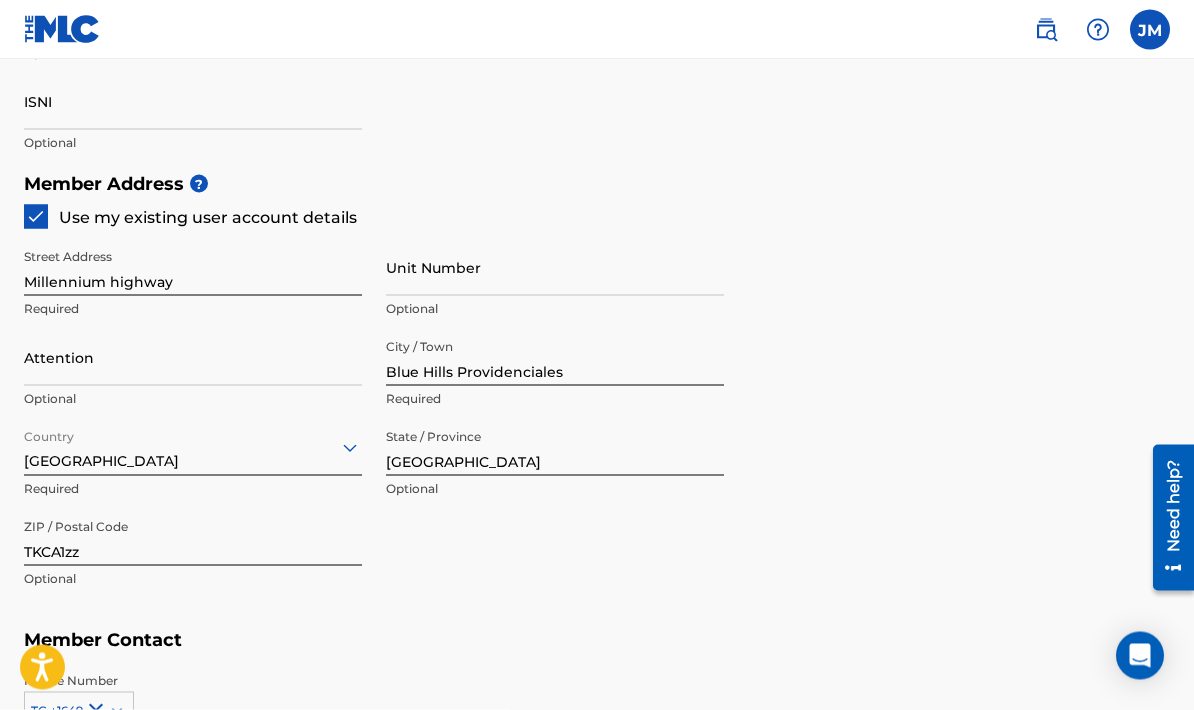 scroll, scrollTop: 840, scrollLeft: 0, axis: vertical 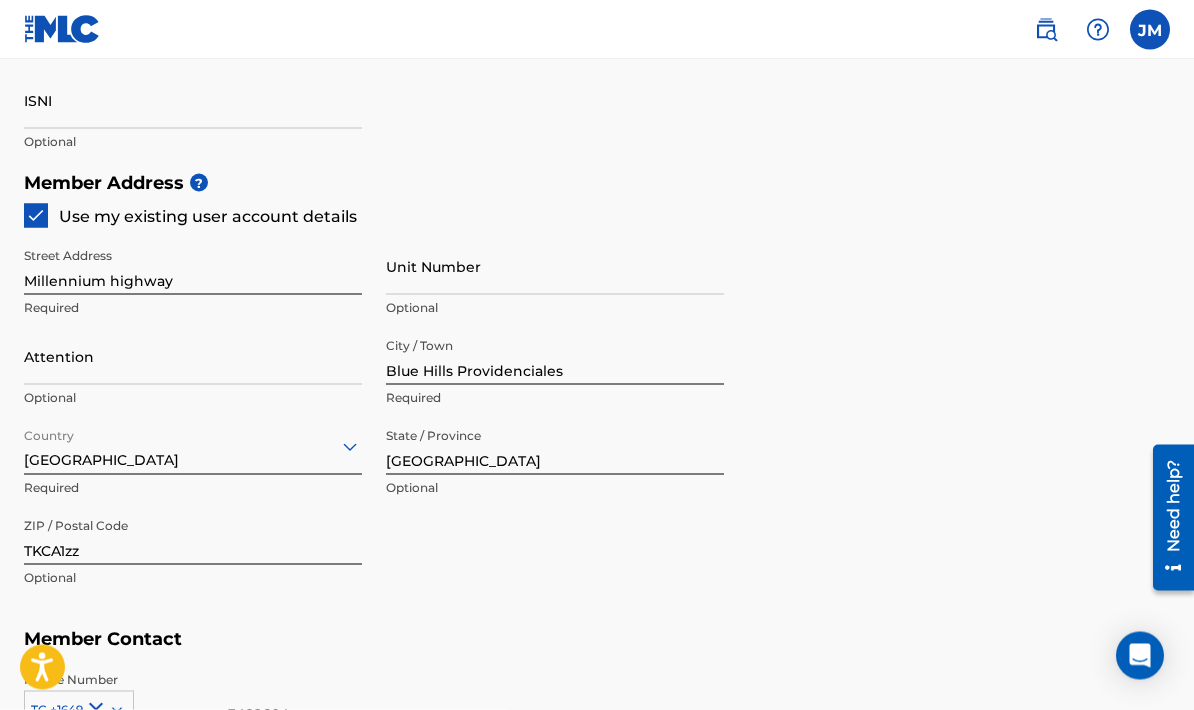 click on "Attention" at bounding box center [193, 356] 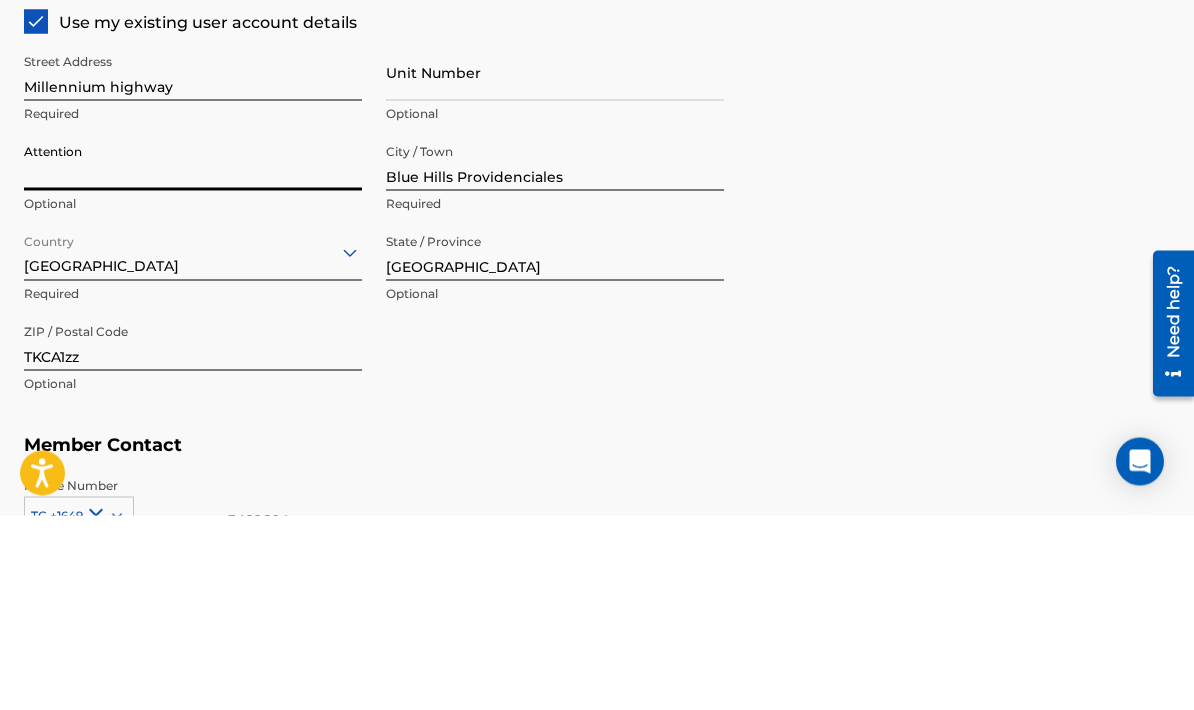 type on "Jermaine Morris" 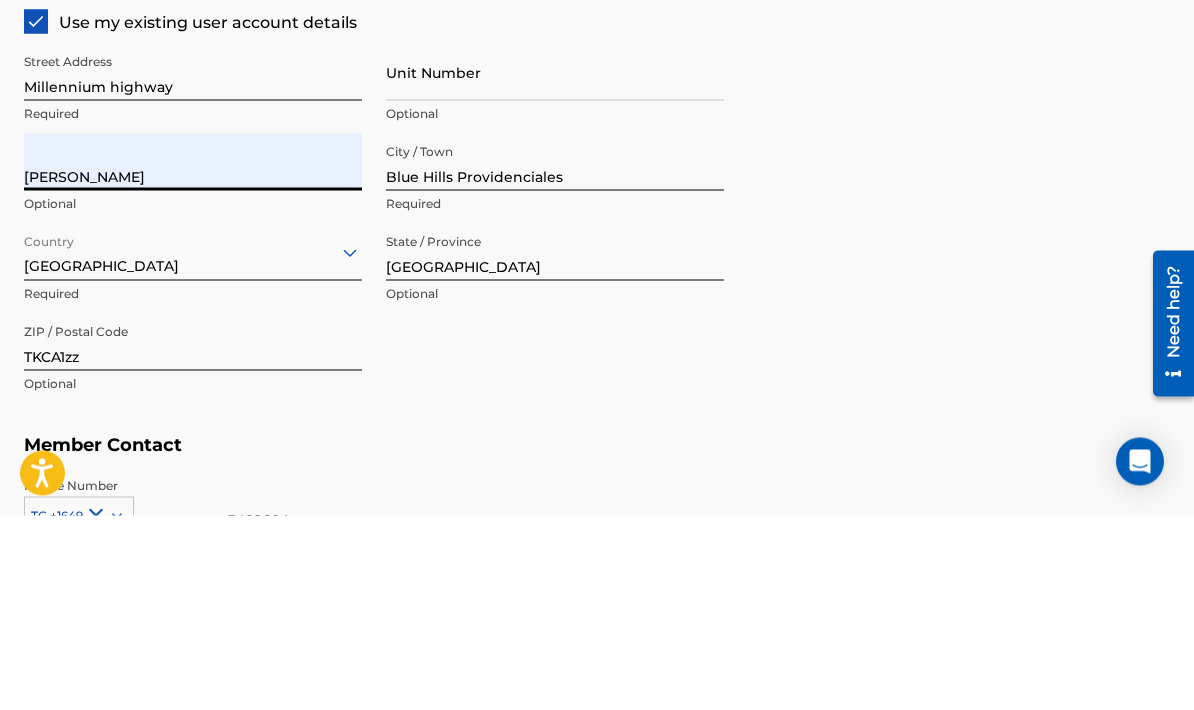 scroll, scrollTop: 1035, scrollLeft: 0, axis: vertical 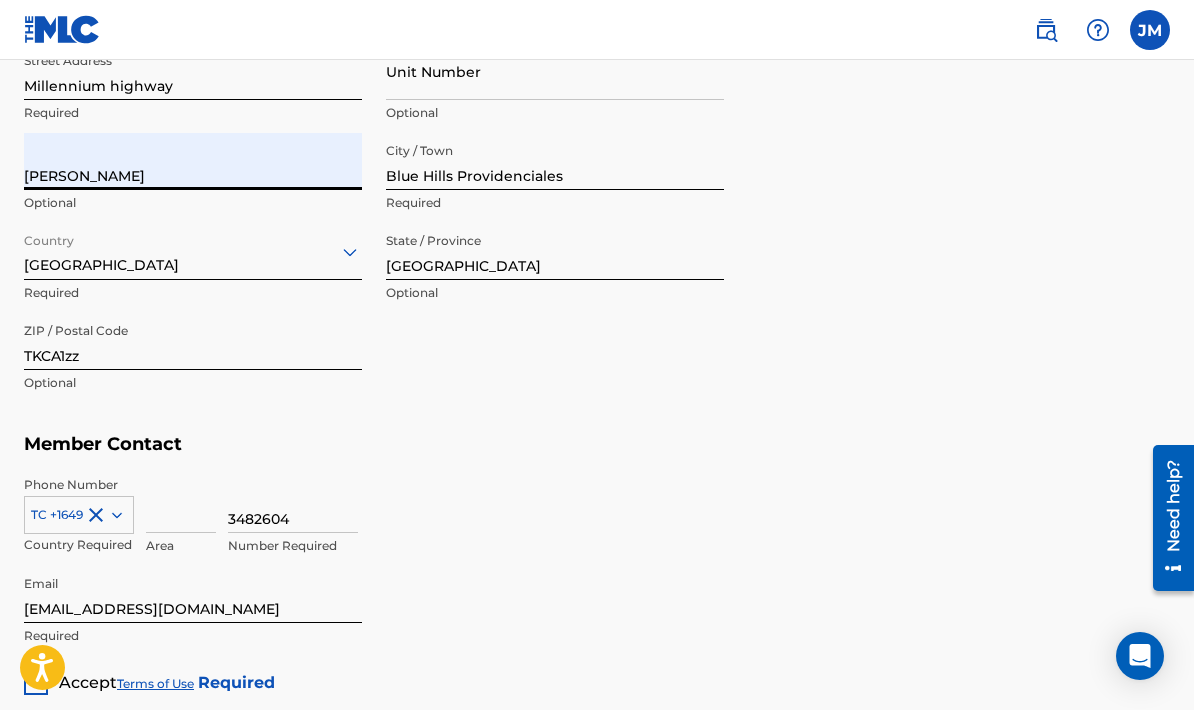 type on "Providenciales" 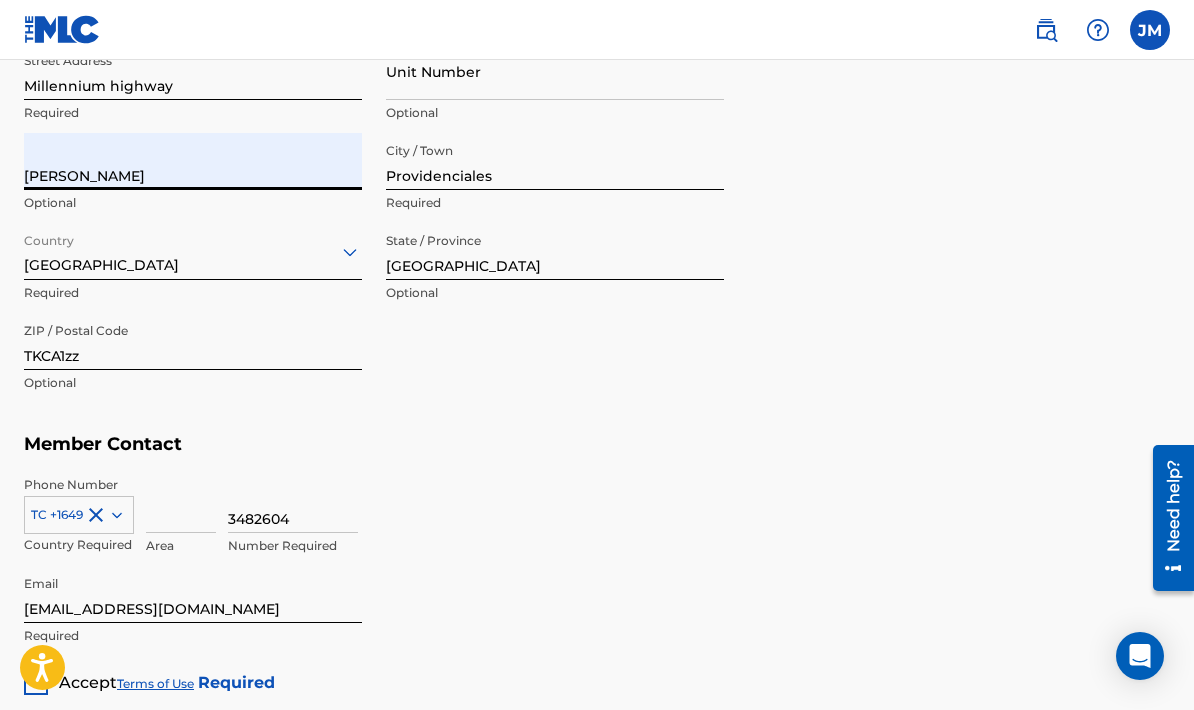 type on "Turks And Caicos" 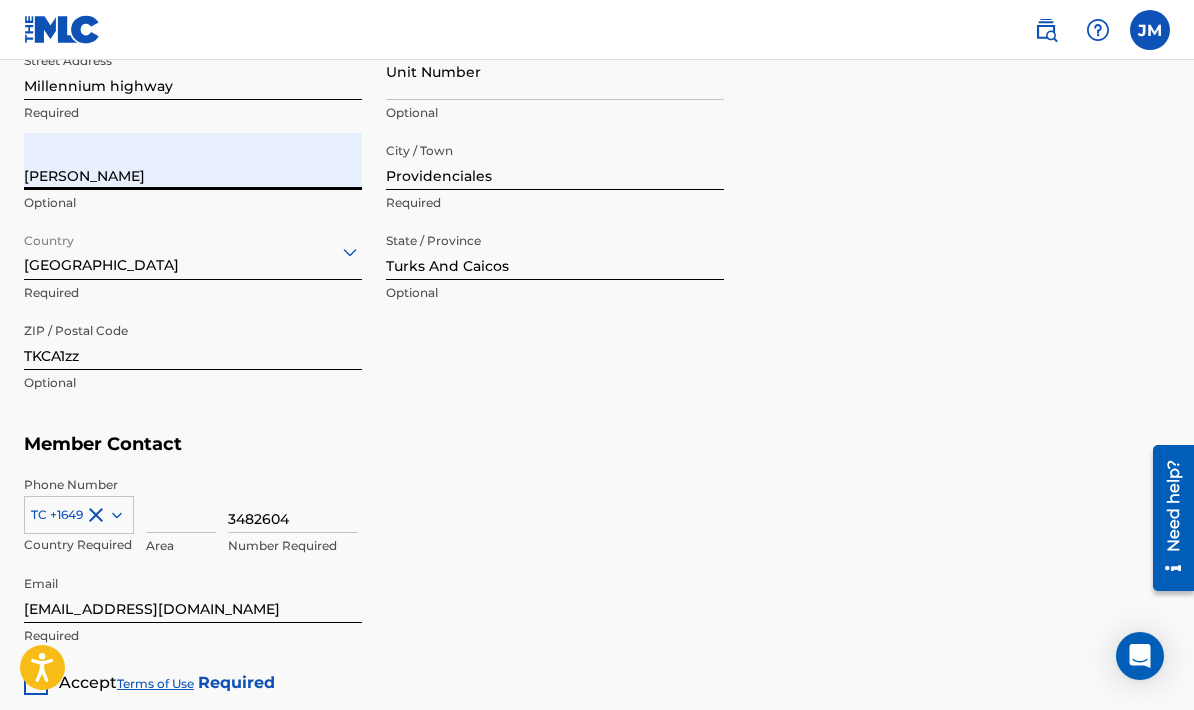 type on "TKCA 1ZZ" 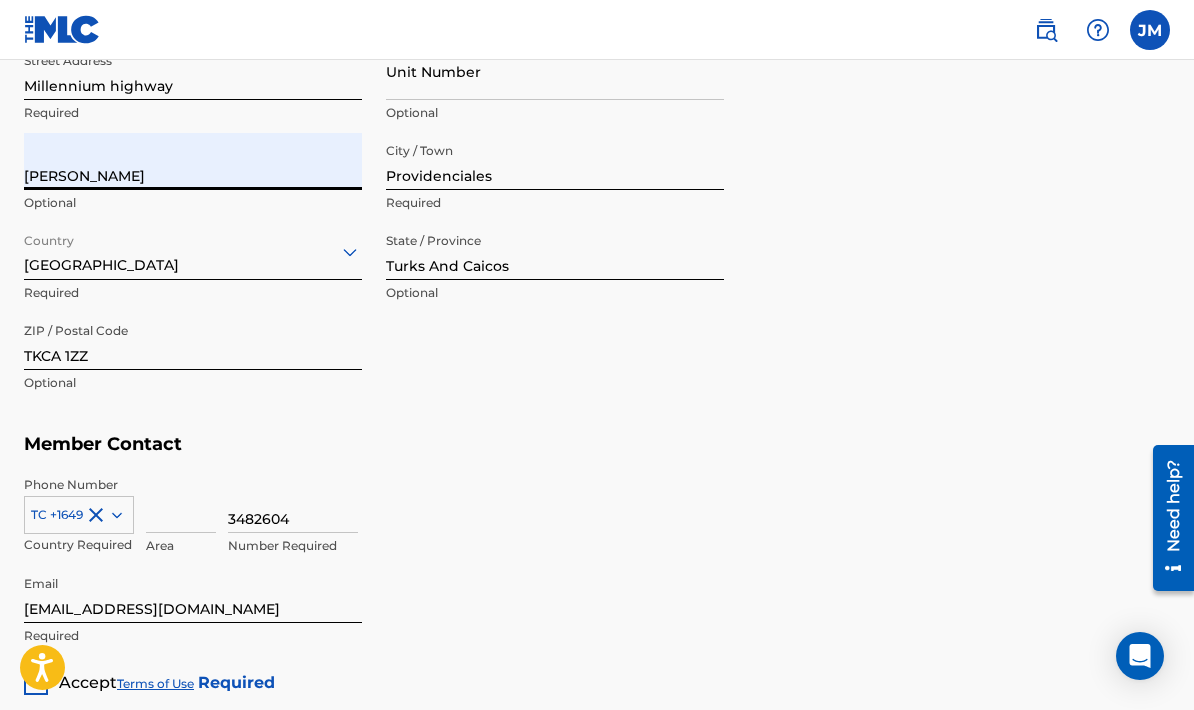 type on "649" 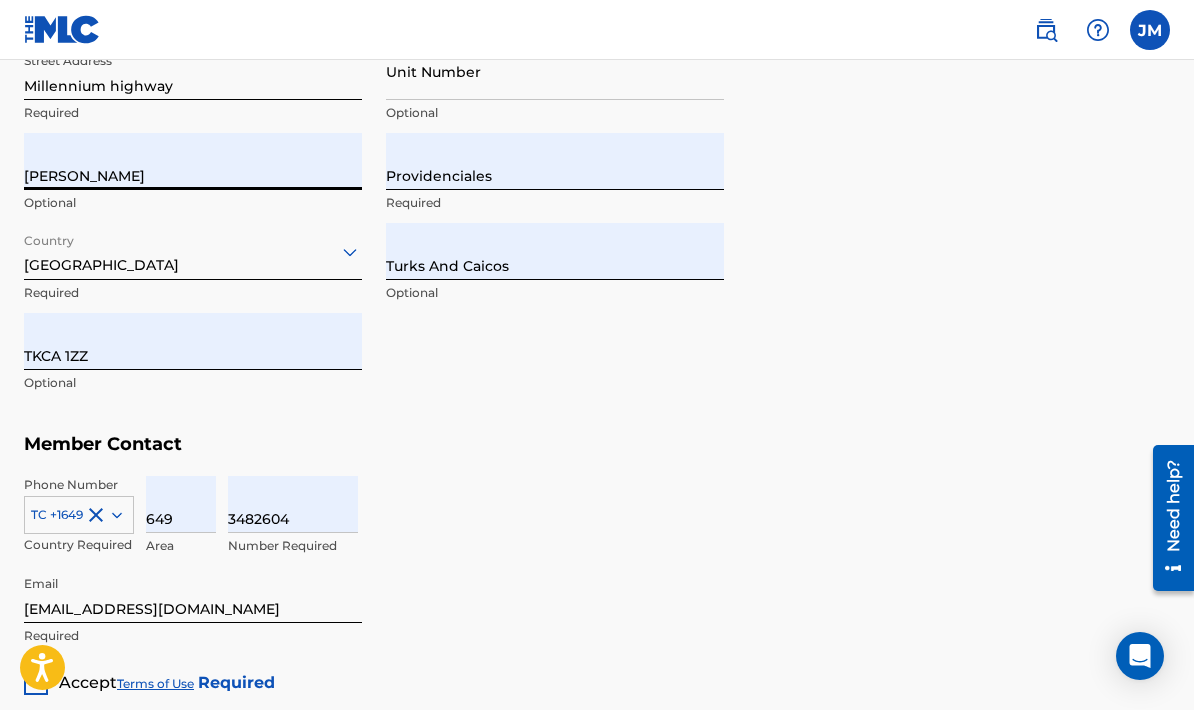 type on "Turks & Caicos Islands" 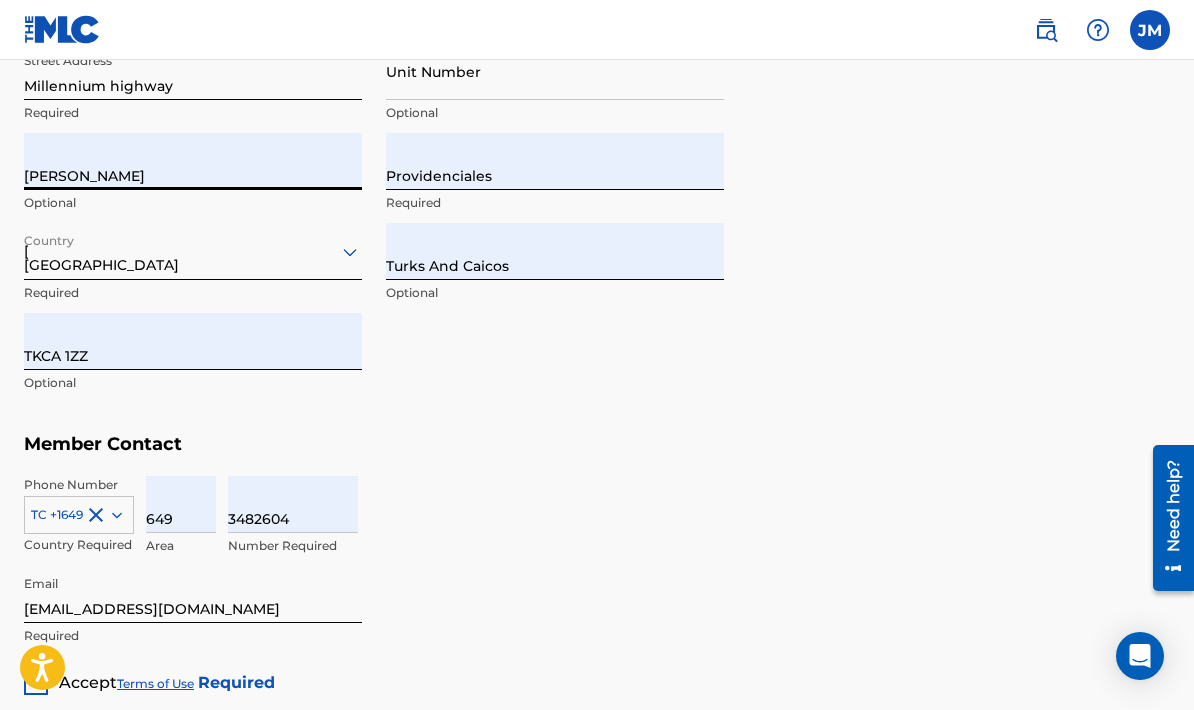 type on "1" 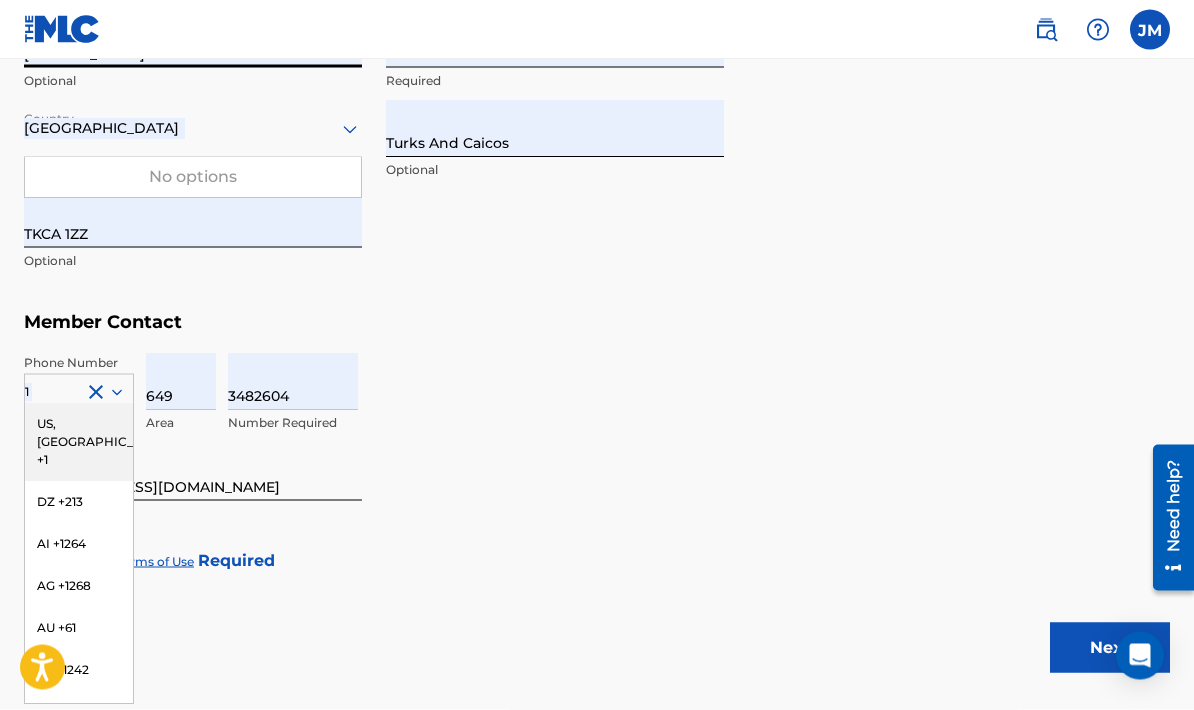 scroll, scrollTop: 1160, scrollLeft: 0, axis: vertical 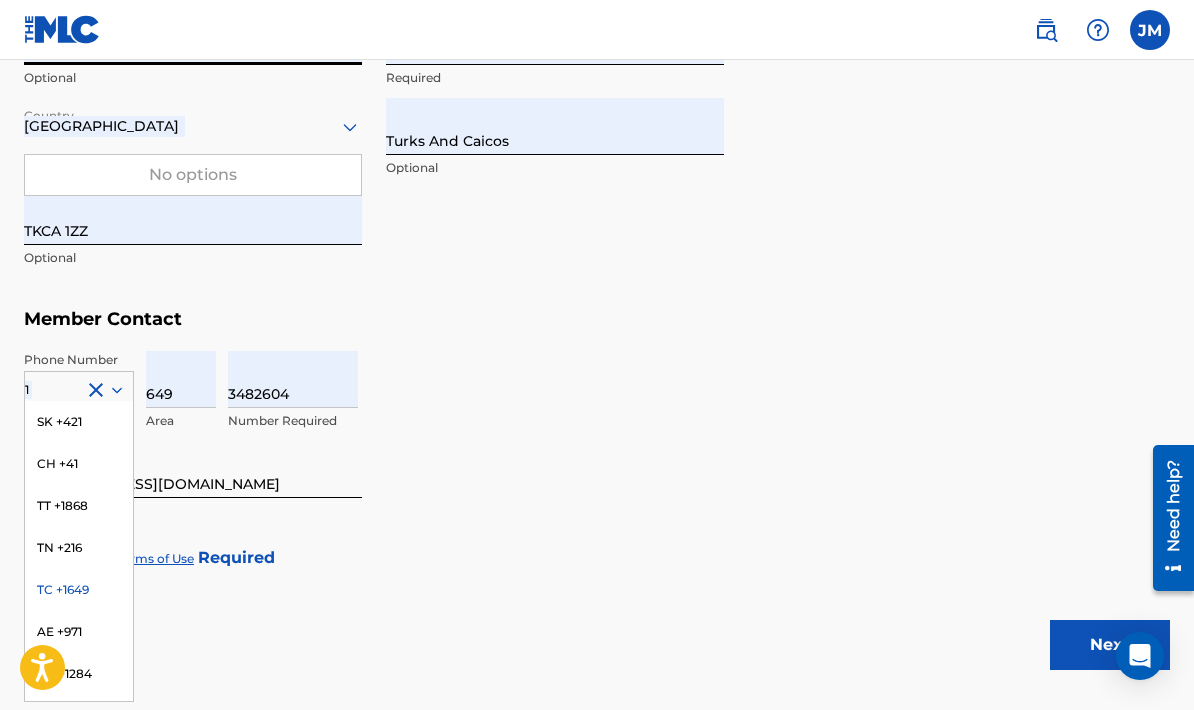 click on "TC +1649" at bounding box center (79, 590) 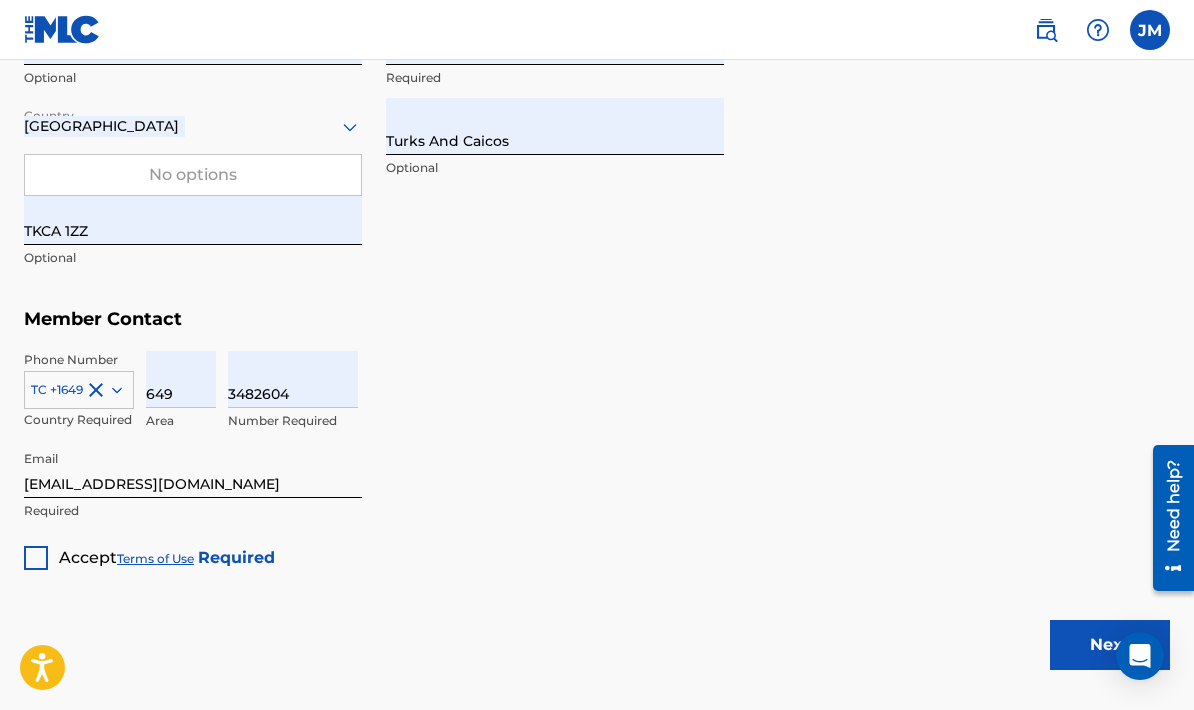 click at bounding box center [36, 558] 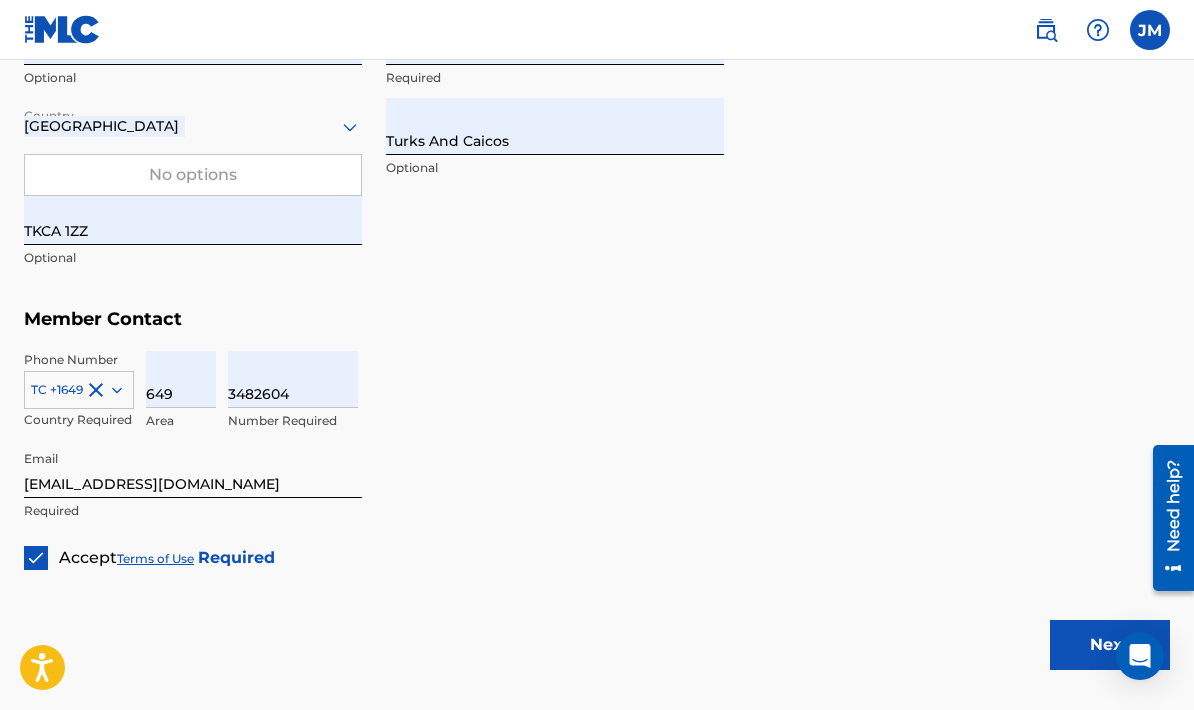 click on "Next" at bounding box center (1110, 645) 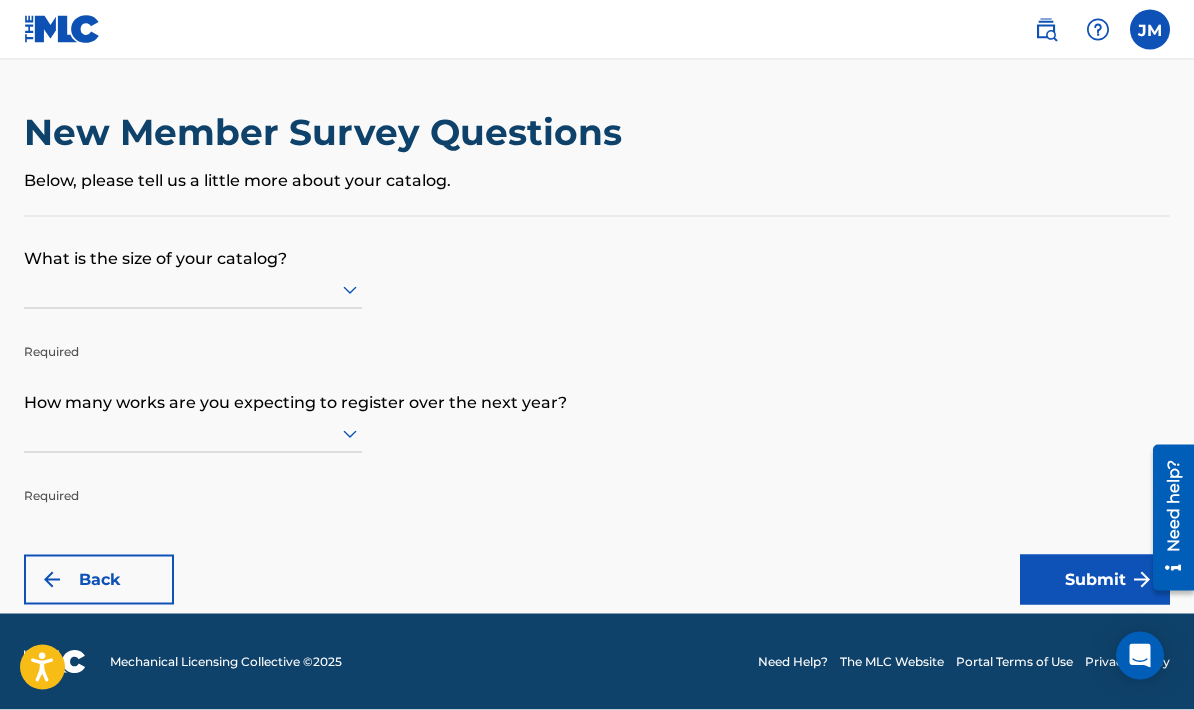 scroll, scrollTop: 39, scrollLeft: 0, axis: vertical 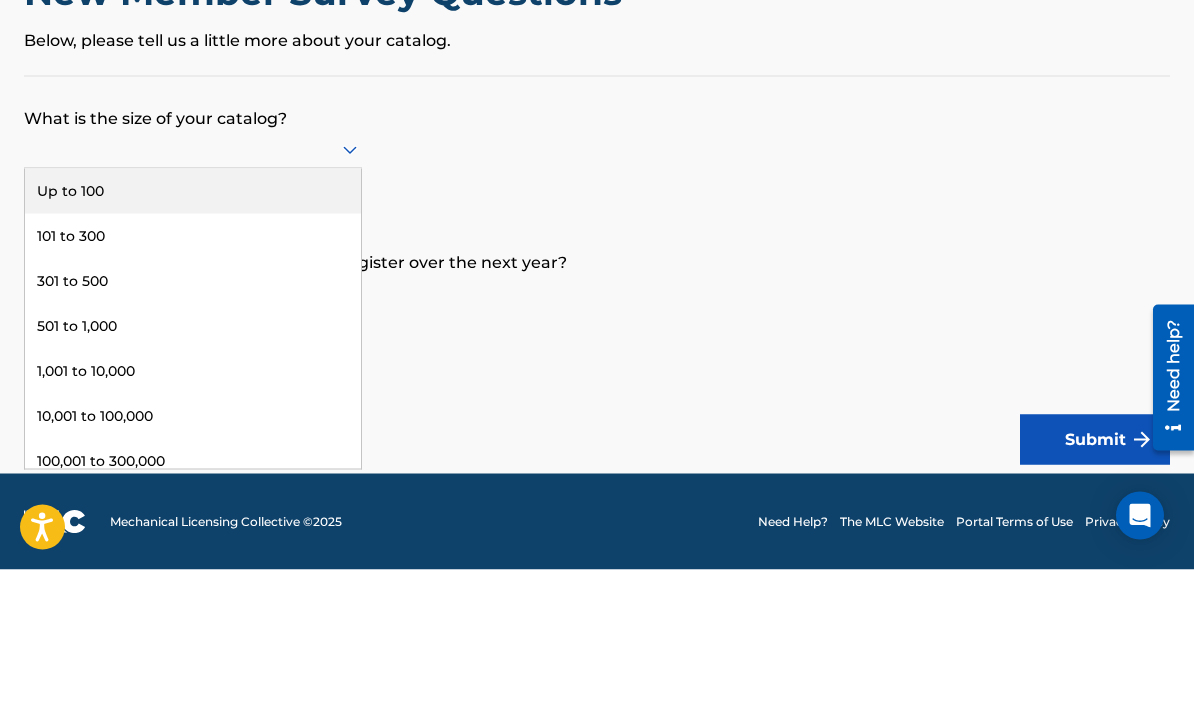 click on "Up to 100" at bounding box center (193, 331) 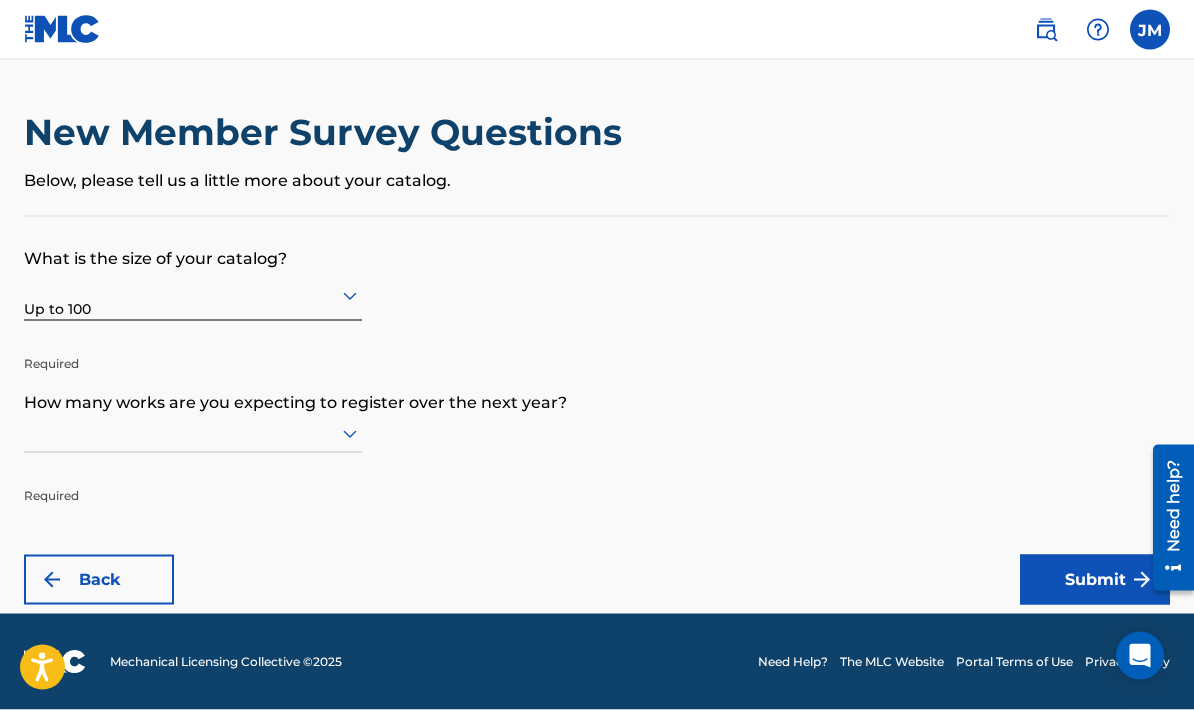 scroll, scrollTop: 80, scrollLeft: 0, axis: vertical 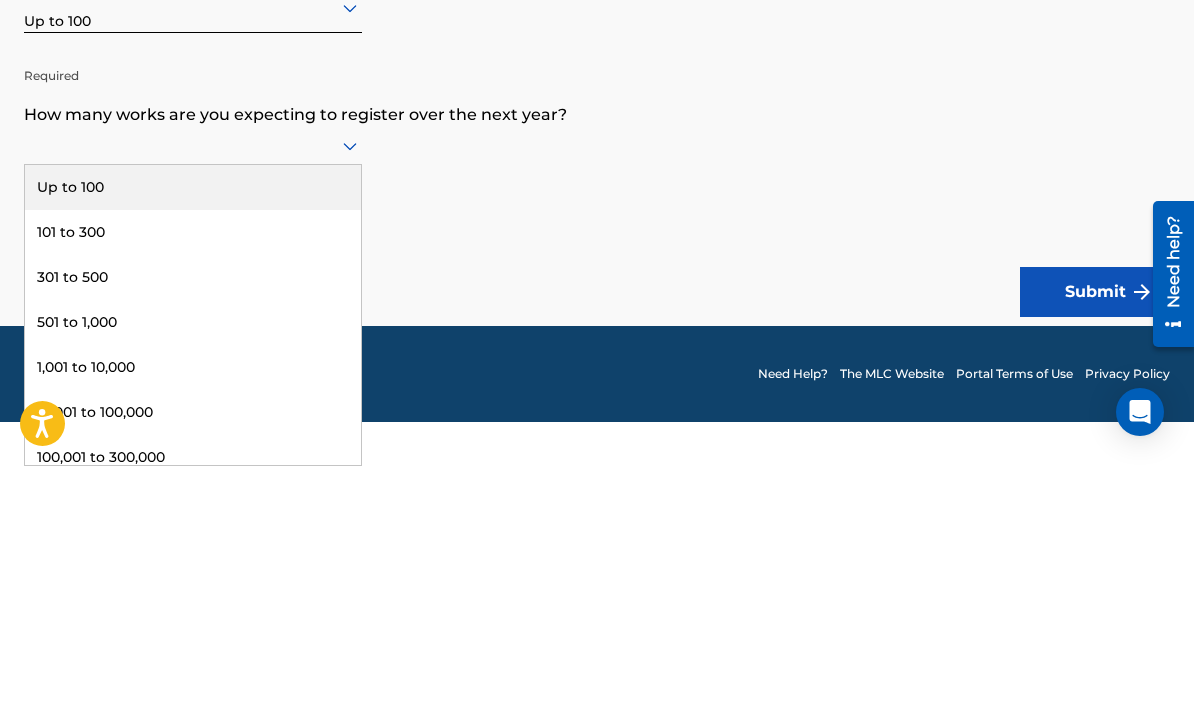 click on "Up to 100" at bounding box center [193, 431] 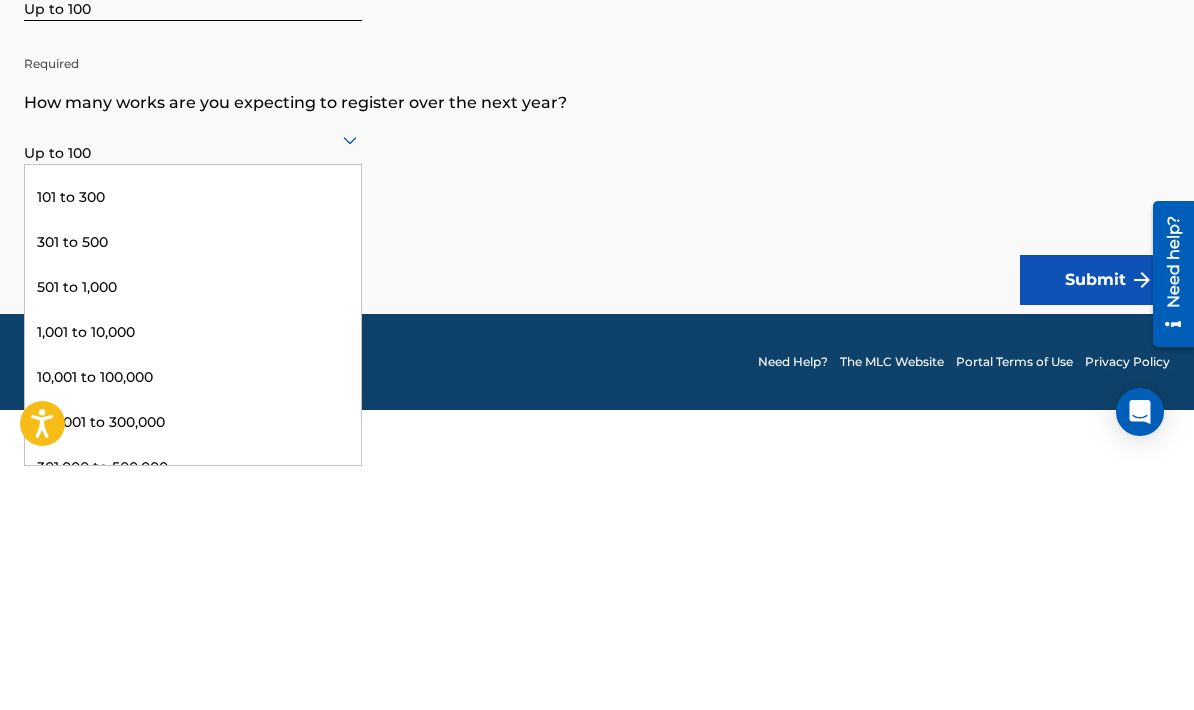 scroll, scrollTop: 31, scrollLeft: 0, axis: vertical 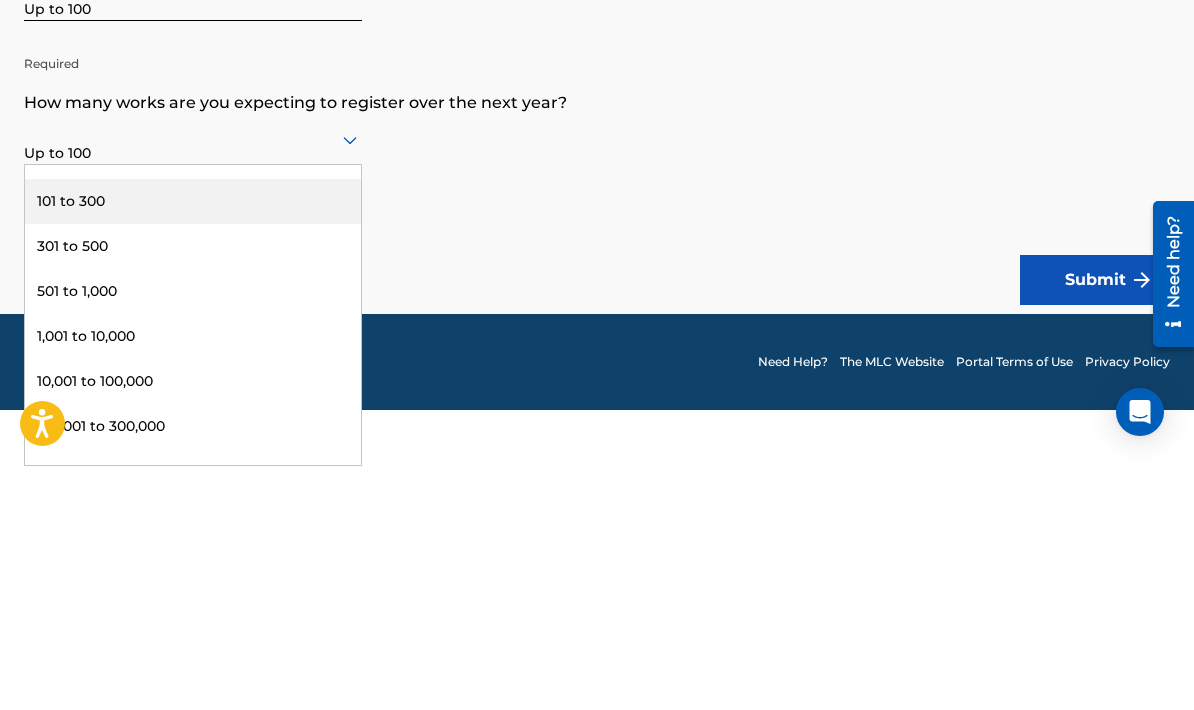 click on "101 to 300" at bounding box center (193, 445) 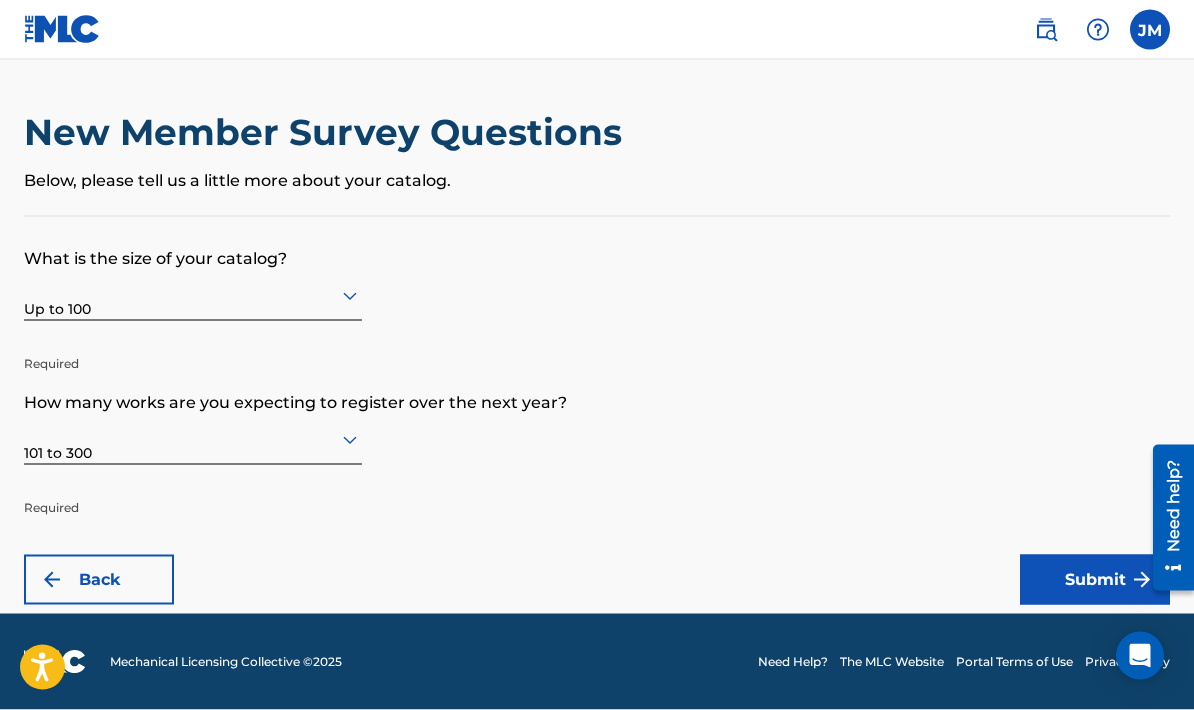 scroll, scrollTop: 0, scrollLeft: 0, axis: both 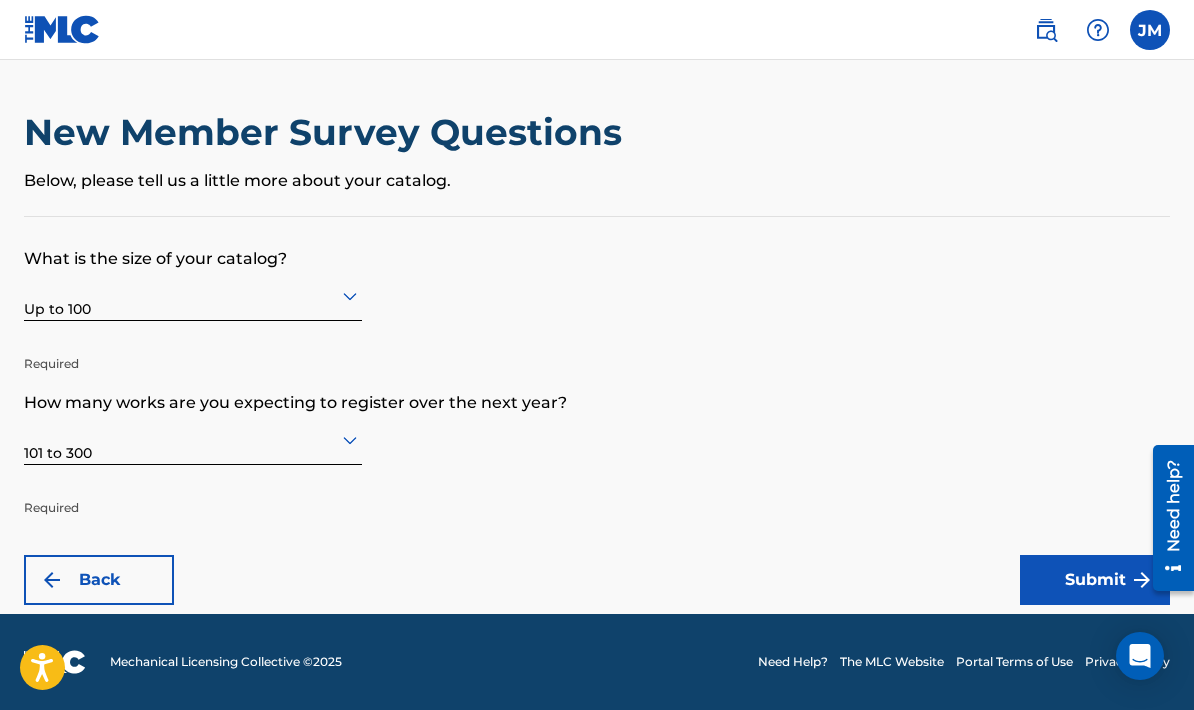 click on "Submit" at bounding box center [1095, 580] 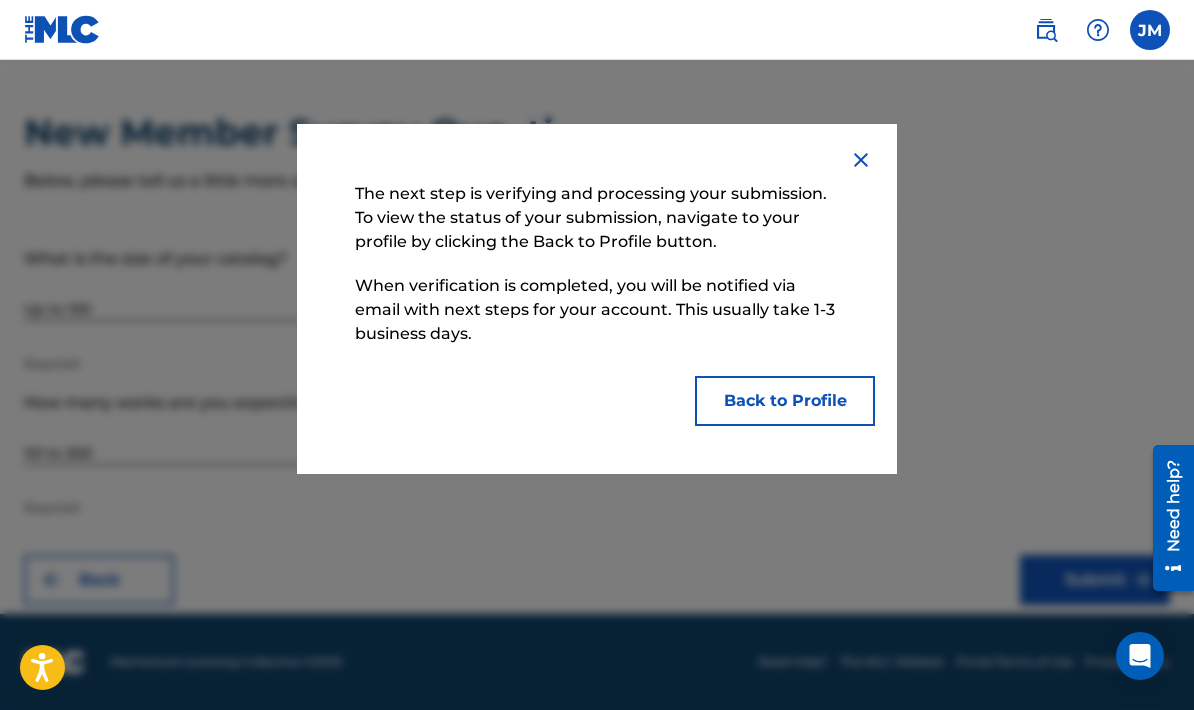 click on "Back to Profile" at bounding box center [785, 401] 